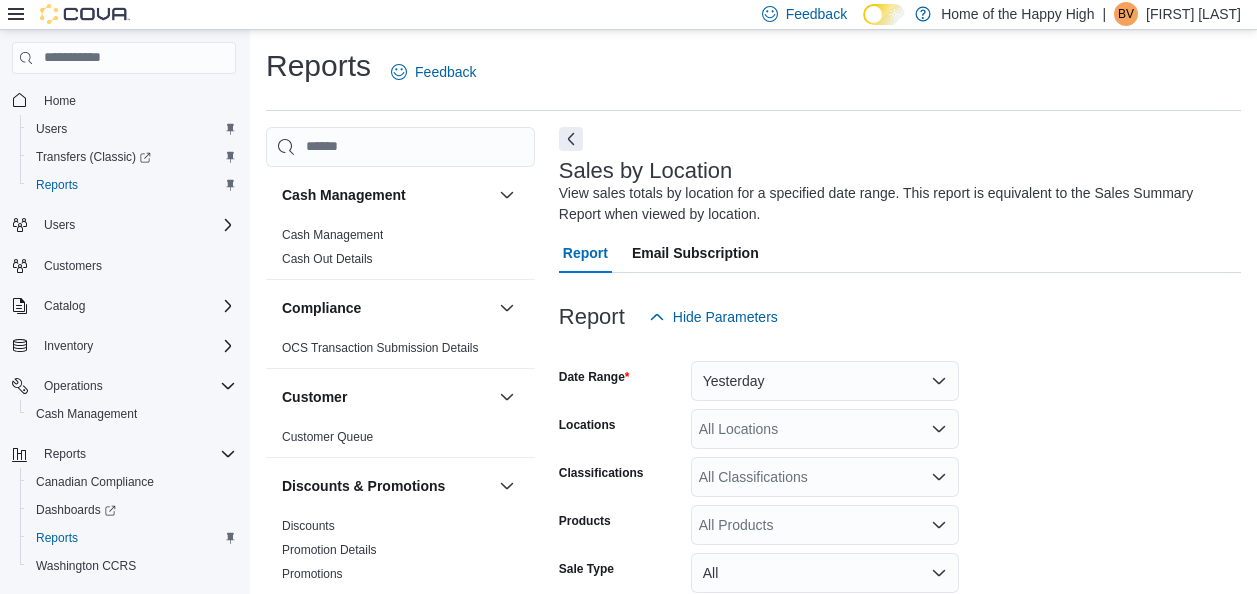 scroll, scrollTop: 67, scrollLeft: 0, axis: vertical 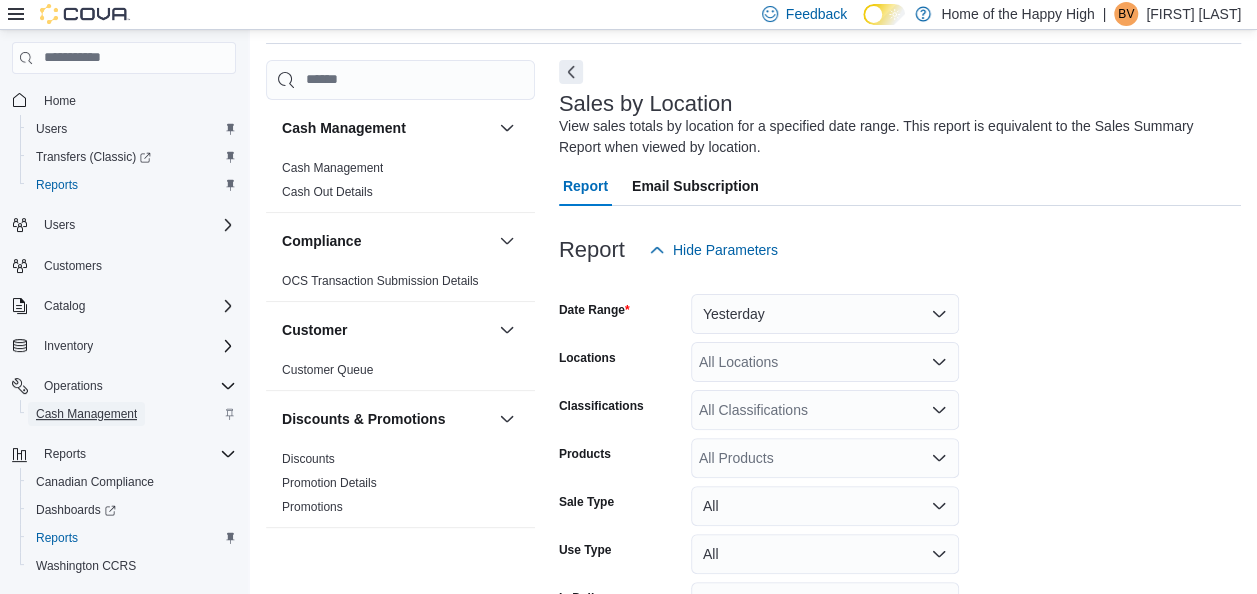 click on "Cash Management" at bounding box center [86, 414] 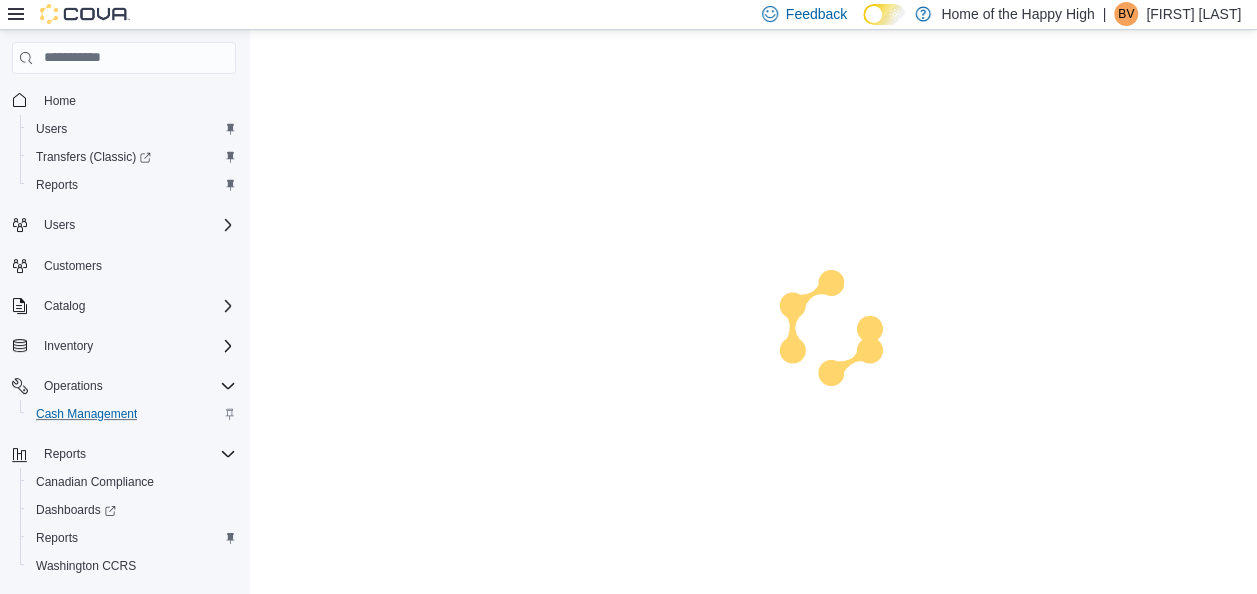 scroll, scrollTop: 0, scrollLeft: 0, axis: both 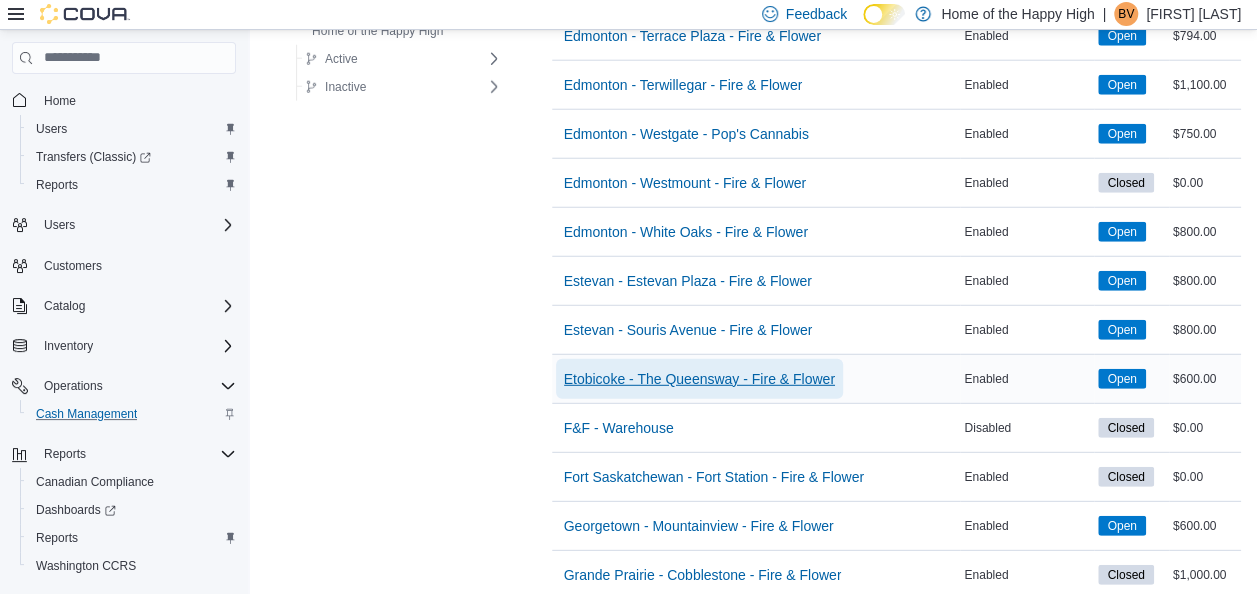 click on "Etobicoke - The Queensway - Fire & Flower" at bounding box center [699, 379] 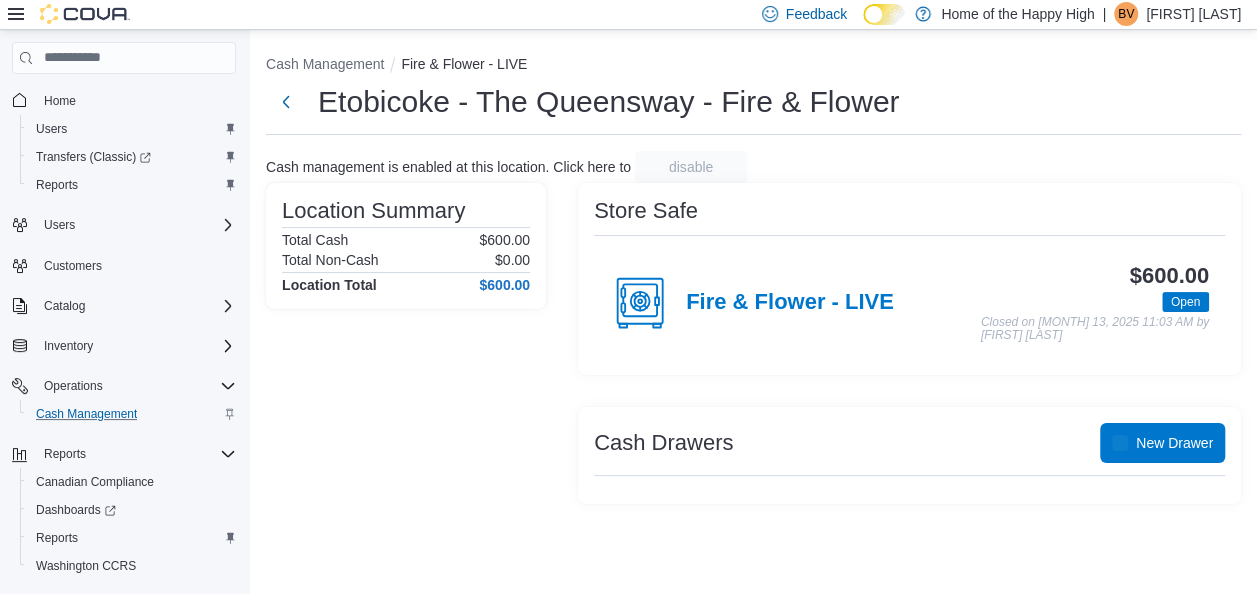 scroll, scrollTop: 0, scrollLeft: 0, axis: both 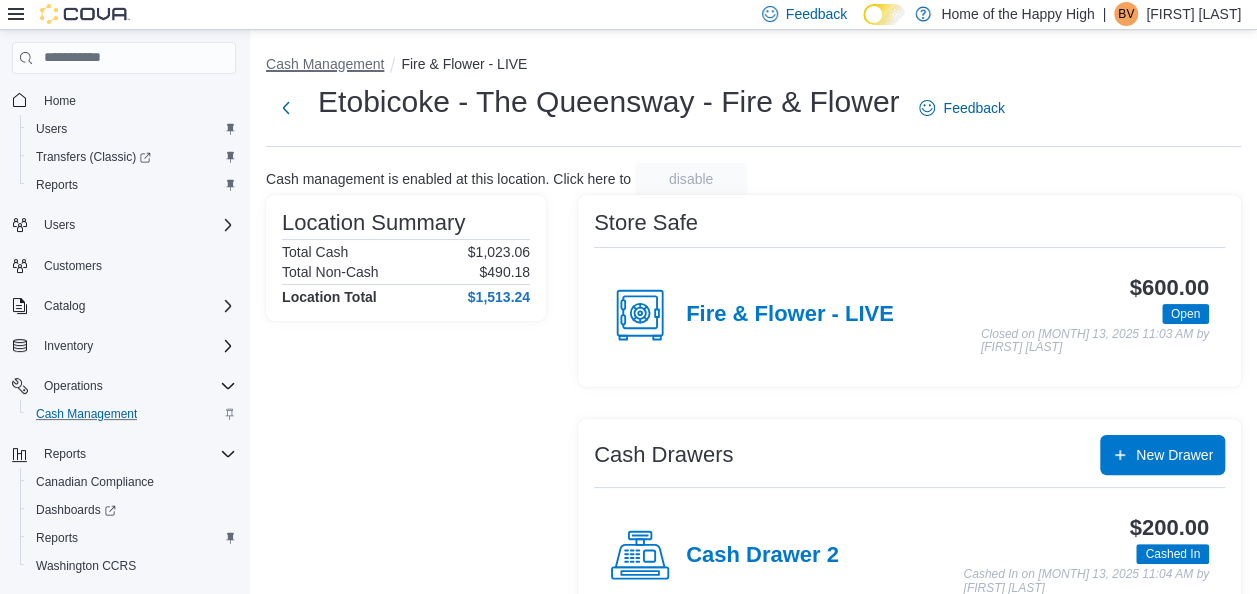 click on "Cash Management" at bounding box center [325, 64] 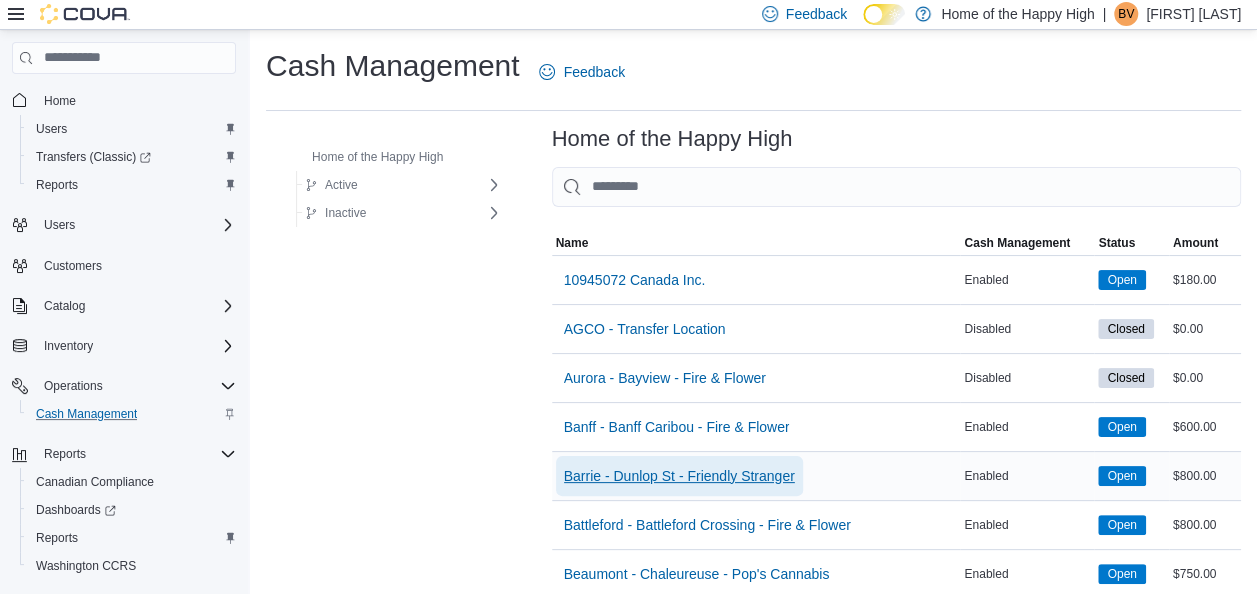 click on "Barrie - Dunlop St - Friendly Stranger" at bounding box center (679, 476) 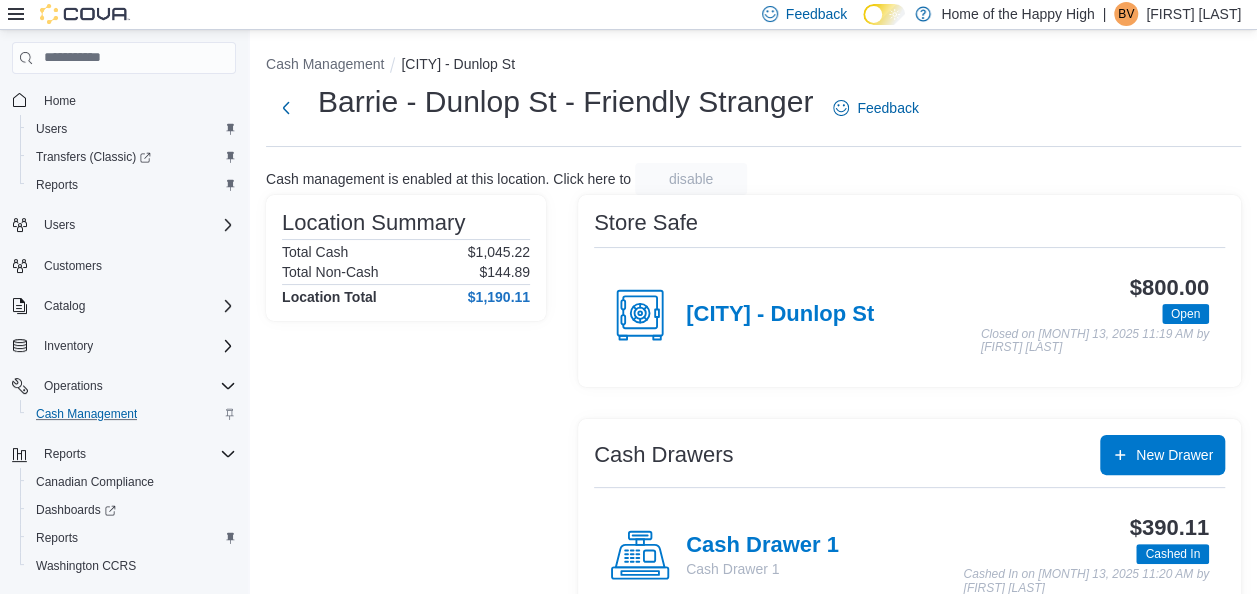 scroll, scrollTop: 270, scrollLeft: 0, axis: vertical 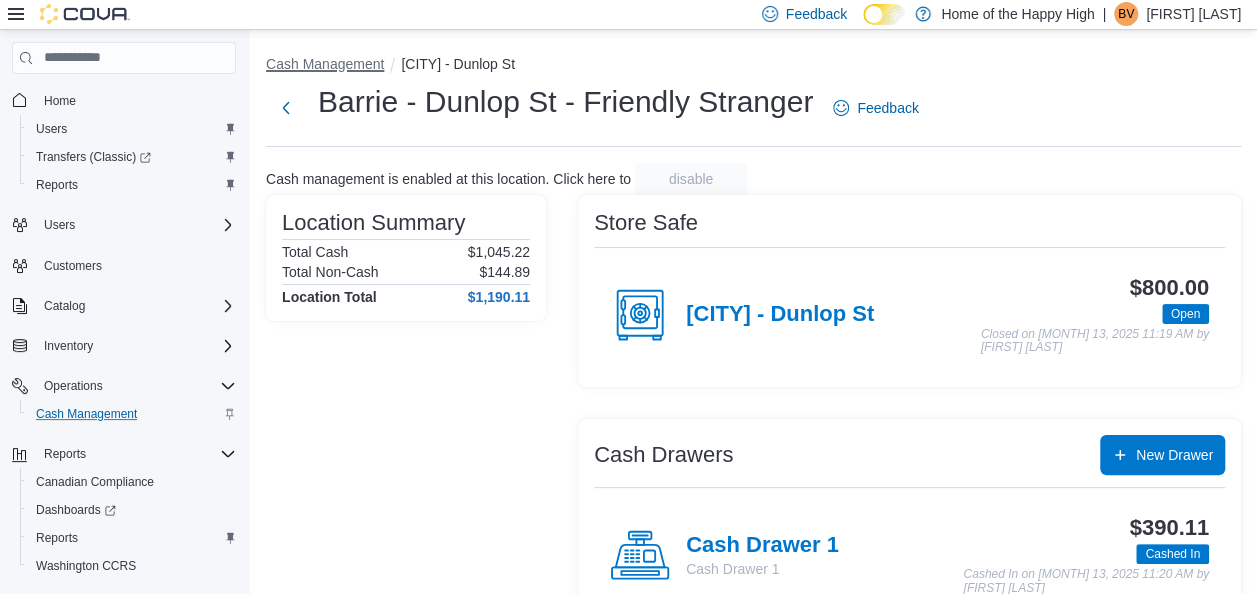 click on "Cash Management" at bounding box center (325, 64) 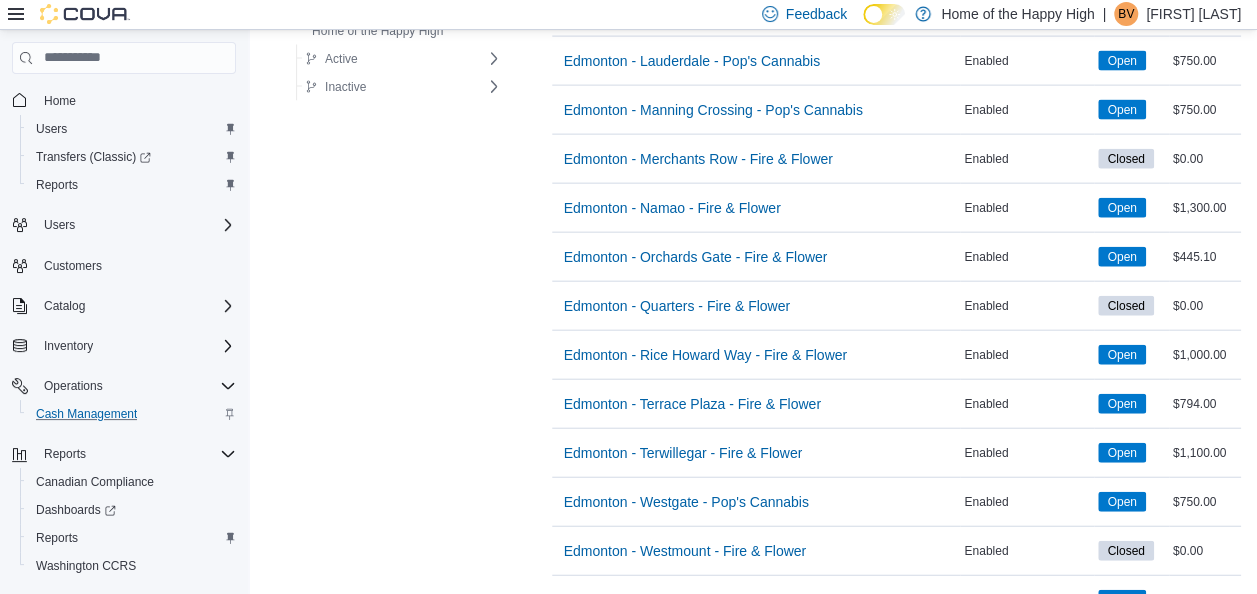 scroll, scrollTop: 2596, scrollLeft: 0, axis: vertical 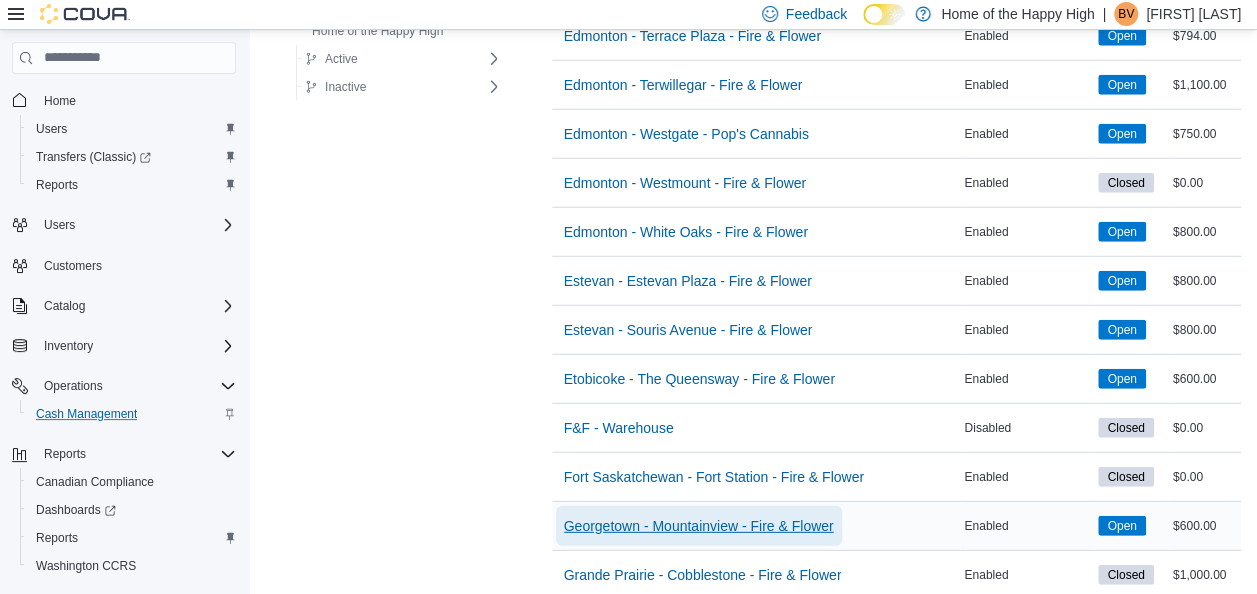click on "Georgetown - Mountainview - Fire & Flower" at bounding box center [699, 526] 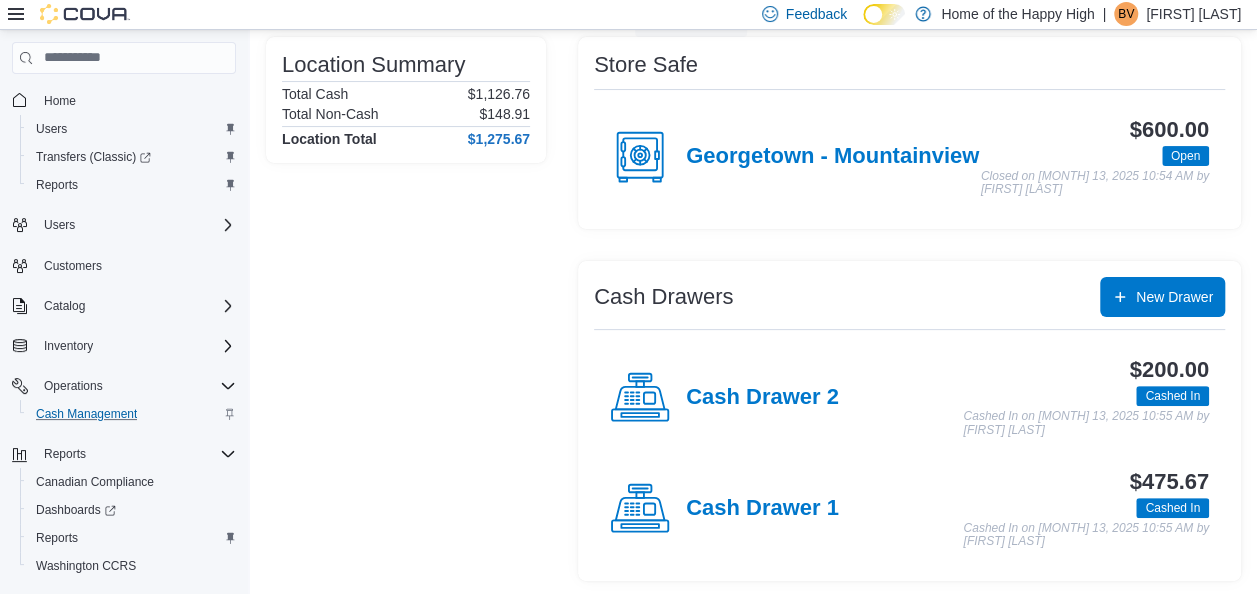 scroll, scrollTop: 158, scrollLeft: 0, axis: vertical 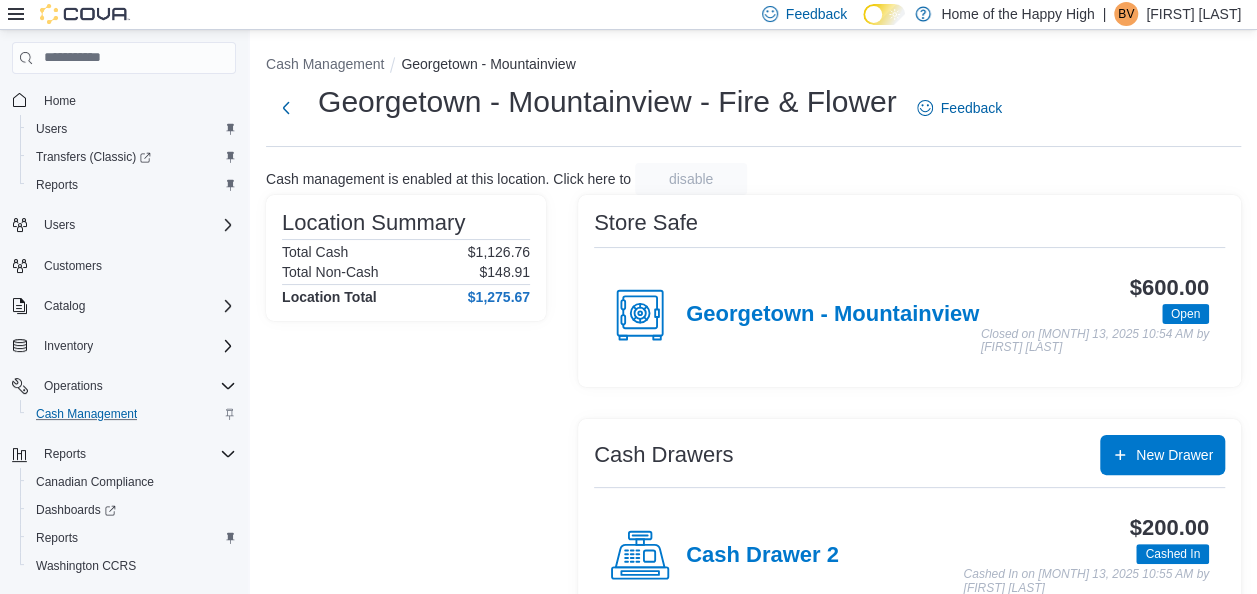 click on "Cash Management [CITY] - Mountainview [CITY] - Mountainview - Fire & Flower Feedback Cash management is  enabled  at this location. Click here to disable Location Summary   Total Cash $1,126.76 Total Non-Cash $148.91 Location Total $1,275.67 Store Safe   [CITY] - Mountainview $600.00   Open Closed on [MONTH] 13, 2025 10:54 AM by     [FIRST] [LAST] Cash Drawers New Drawer   Cash Drawer 2 $200.00   Cashed In Cashed In on [MONTH] 13, 2025 10:55 AM  by     [FIRST] [LAST] Cash Drawer 1 $475.67   Cashed In Cashed In on [MONTH] 13, 2025 10:55 AM  by     [FIRST] [LAST]" at bounding box center (753, 392) 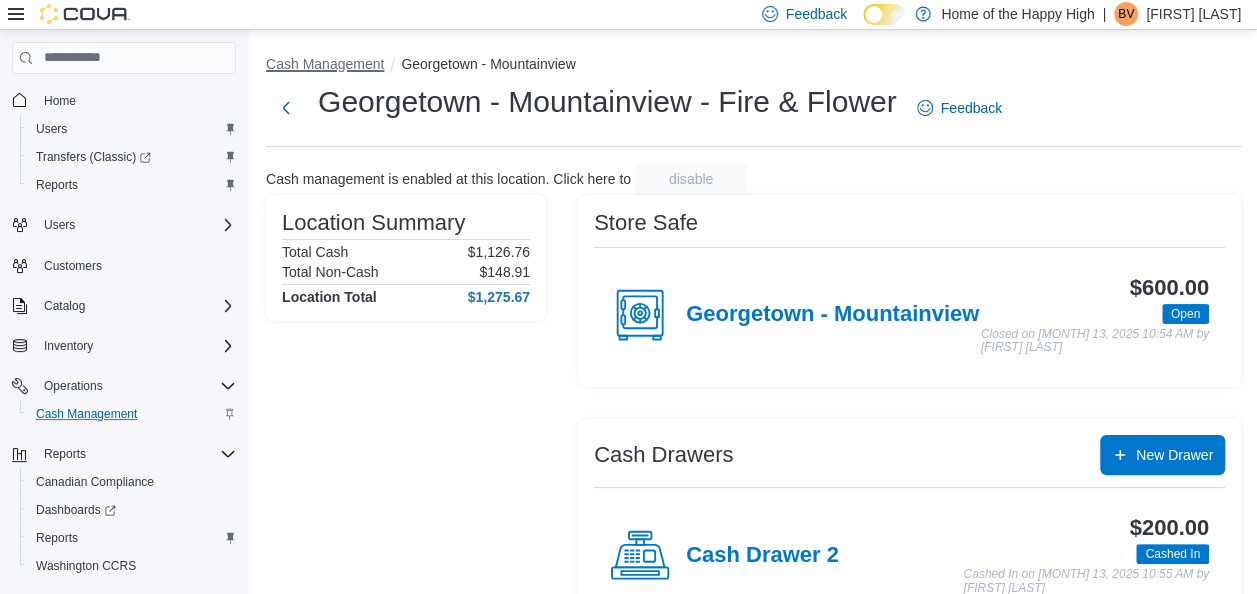 click on "Cash Management" at bounding box center [325, 64] 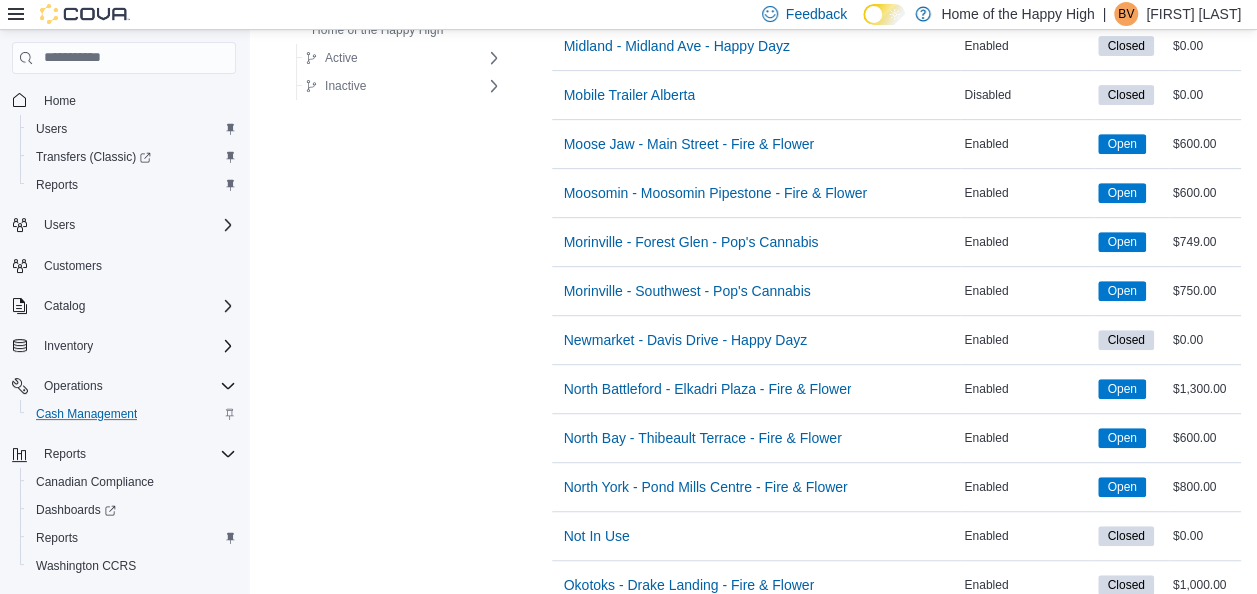 scroll, scrollTop: 4674, scrollLeft: 0, axis: vertical 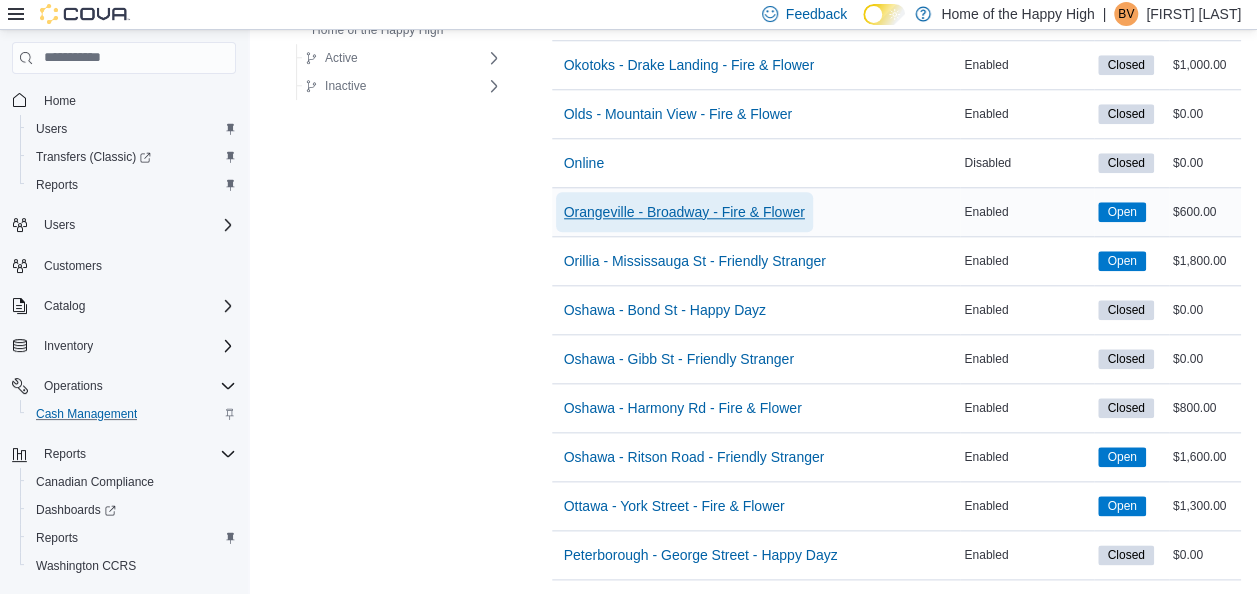 click on "Orangeville - Broadway - Fire & Flower" at bounding box center [684, 212] 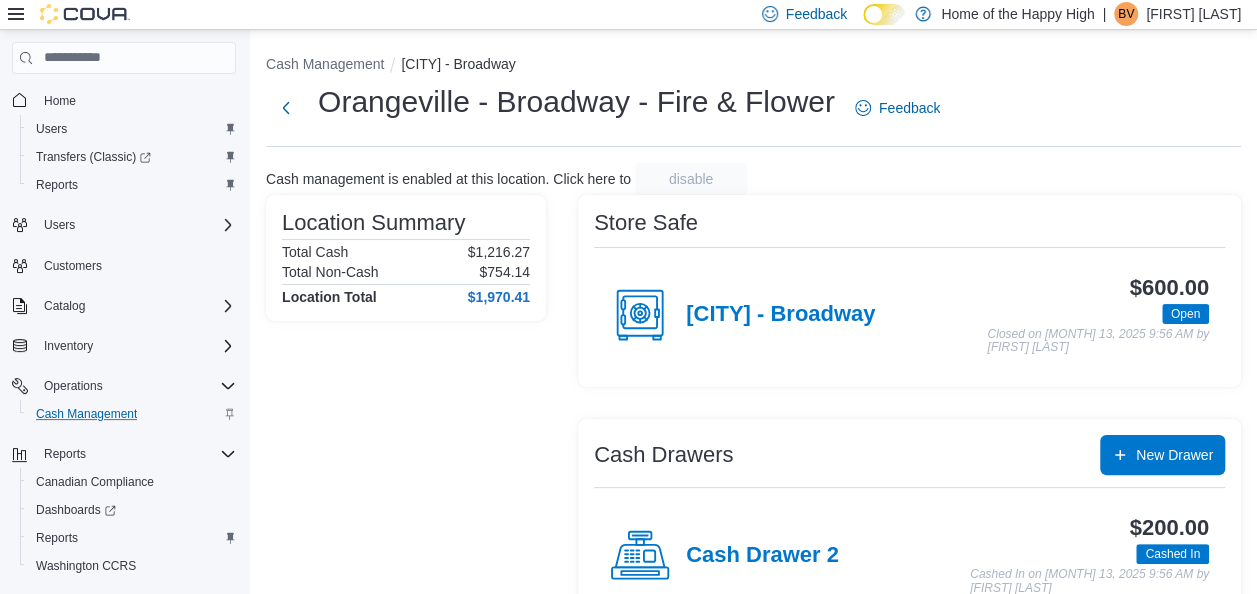 scroll, scrollTop: 270, scrollLeft: 0, axis: vertical 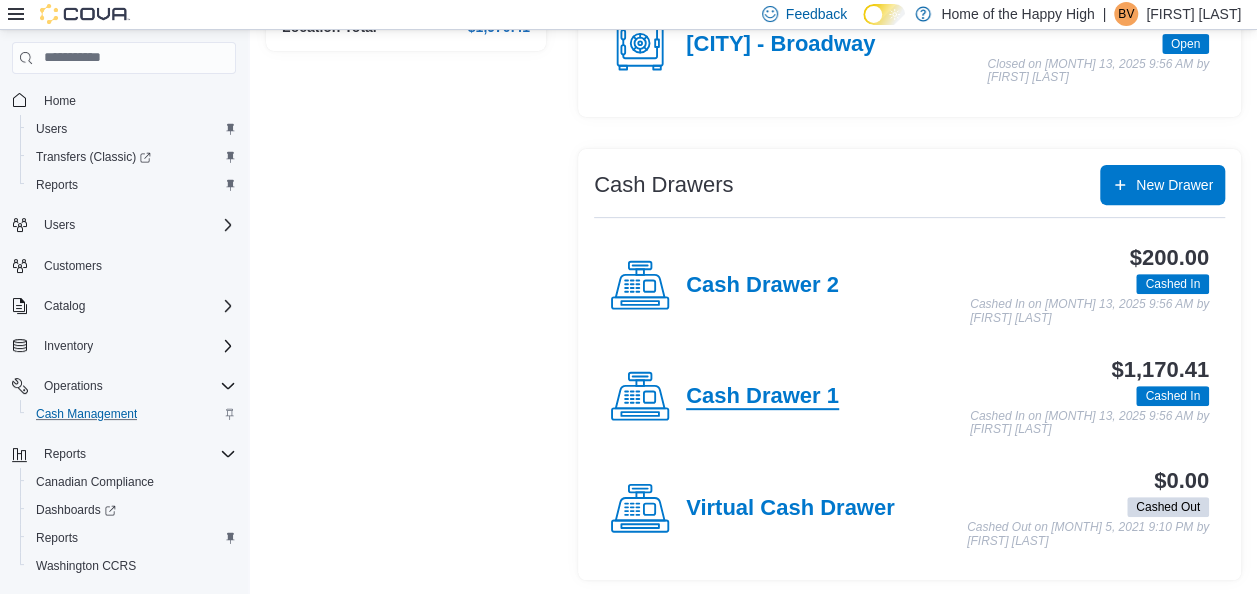 click on "Cash Drawer 1" at bounding box center (762, 397) 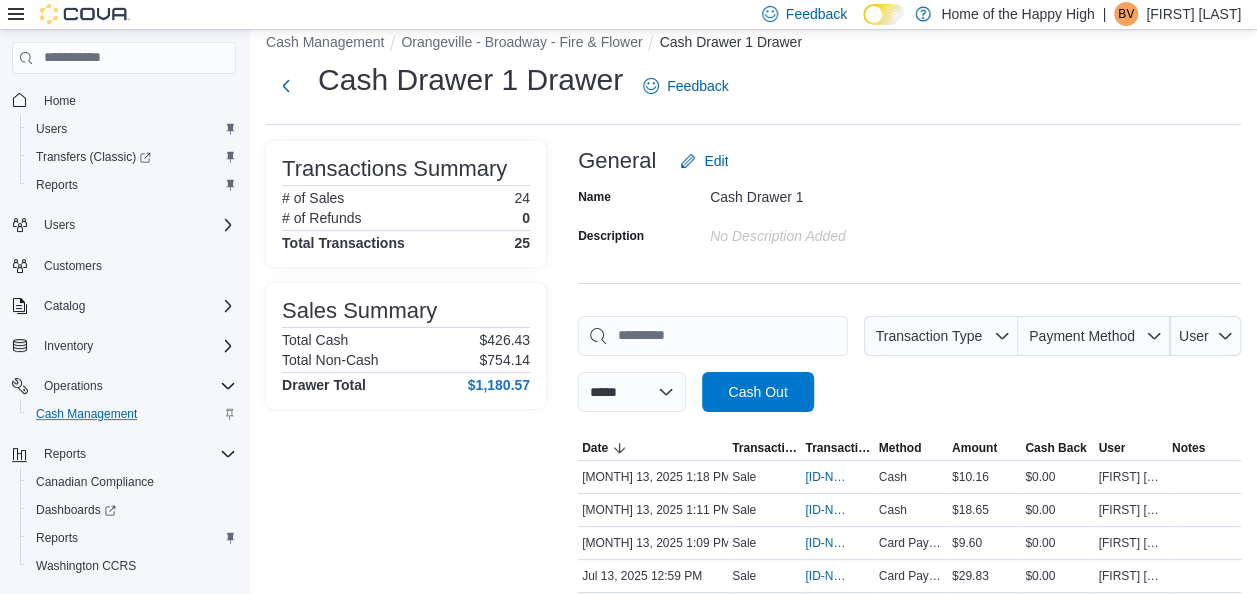 scroll, scrollTop: 0, scrollLeft: 0, axis: both 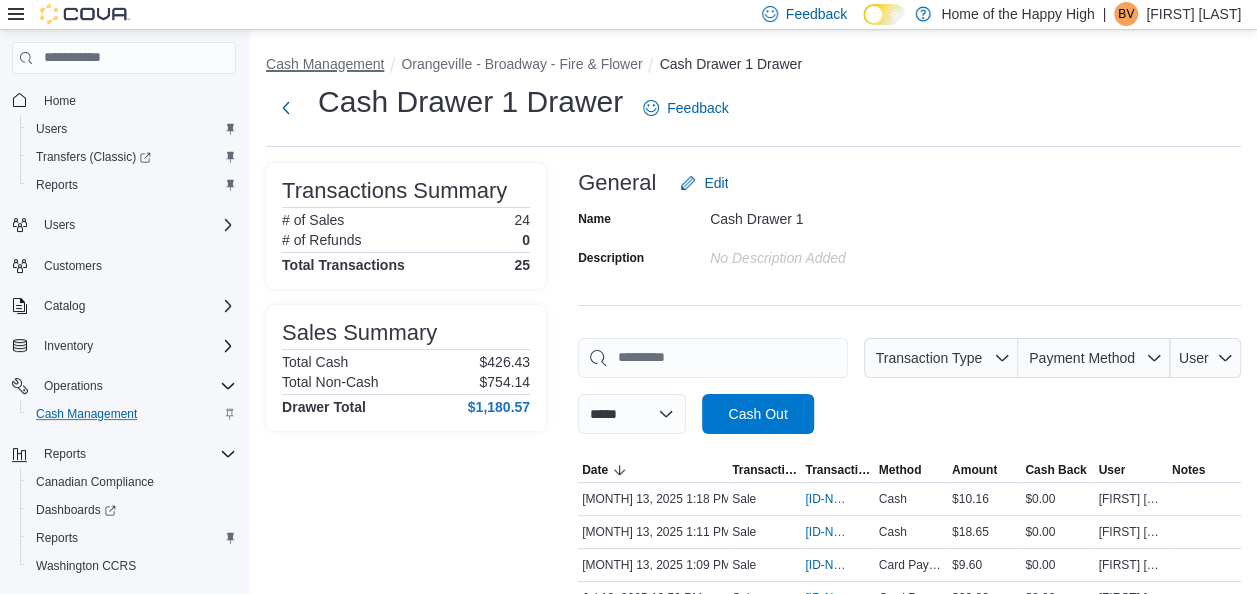 click on "Cash Management" at bounding box center [325, 64] 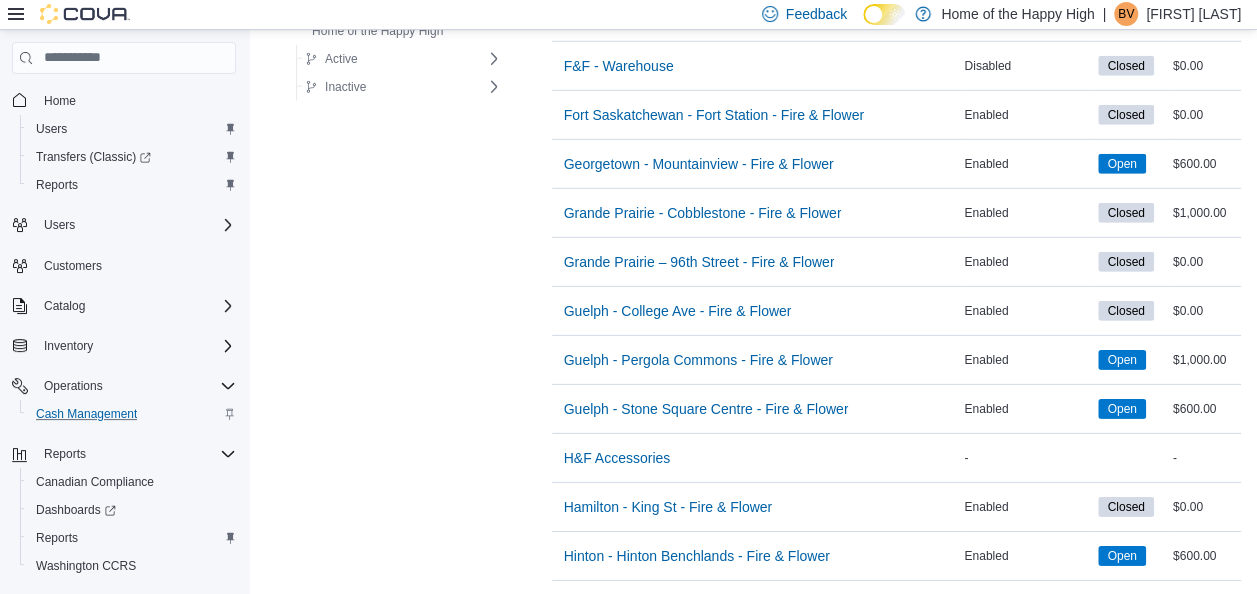 scroll, scrollTop: 2979, scrollLeft: 0, axis: vertical 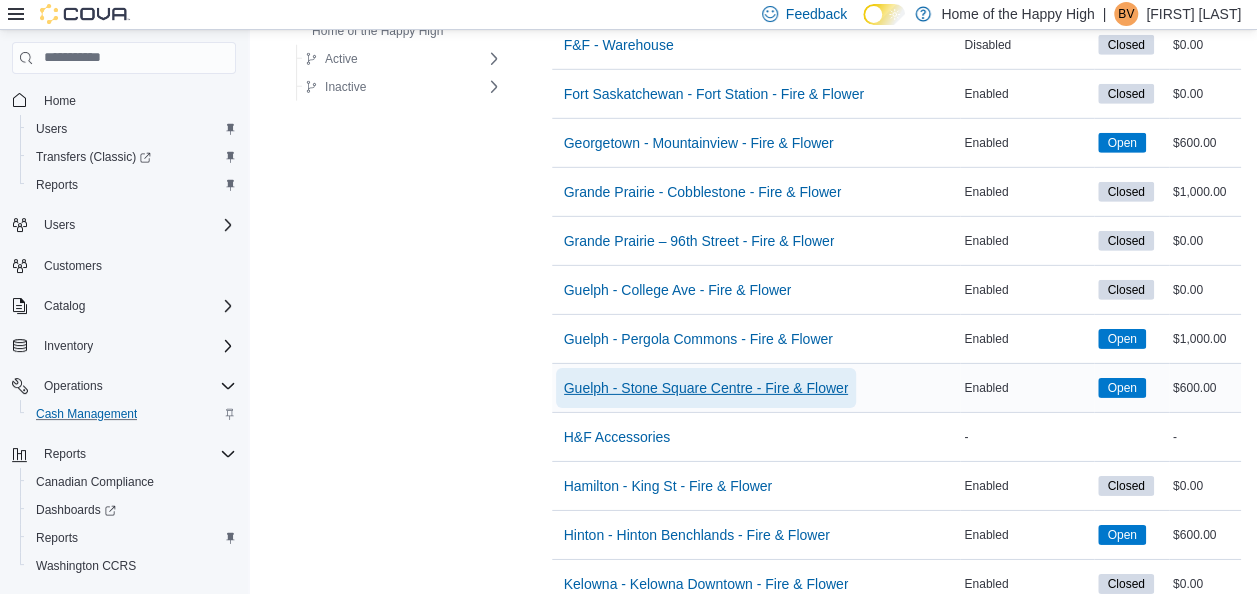 click on "Guelph - Stone Square Centre - Fire & Flower" at bounding box center [706, 388] 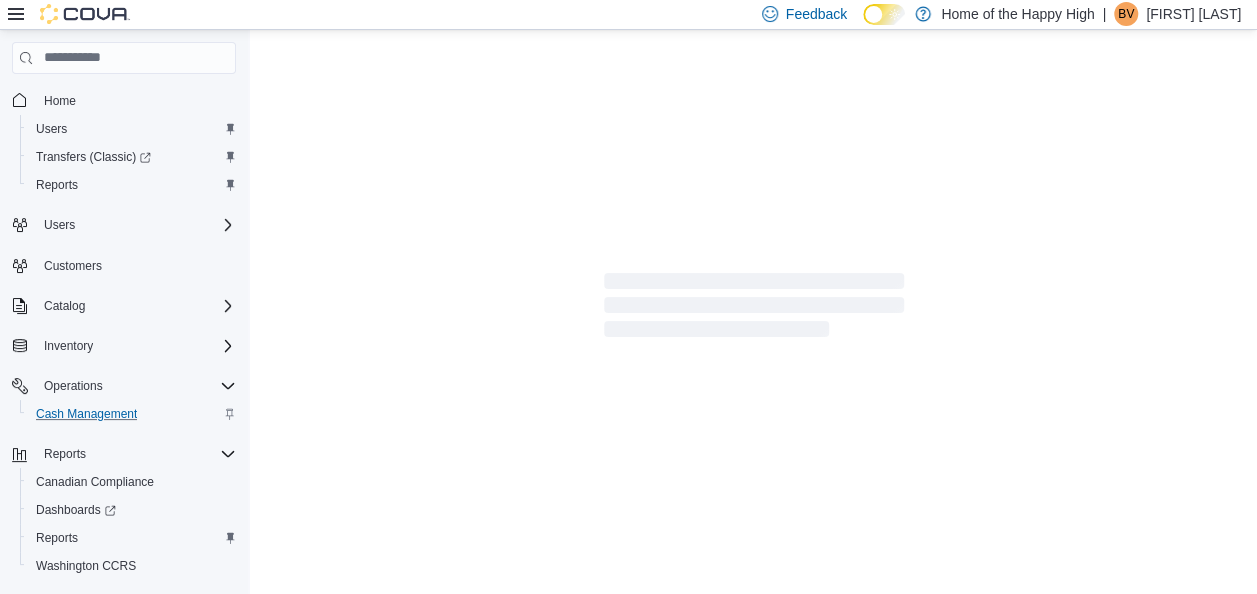 scroll, scrollTop: 158, scrollLeft: 0, axis: vertical 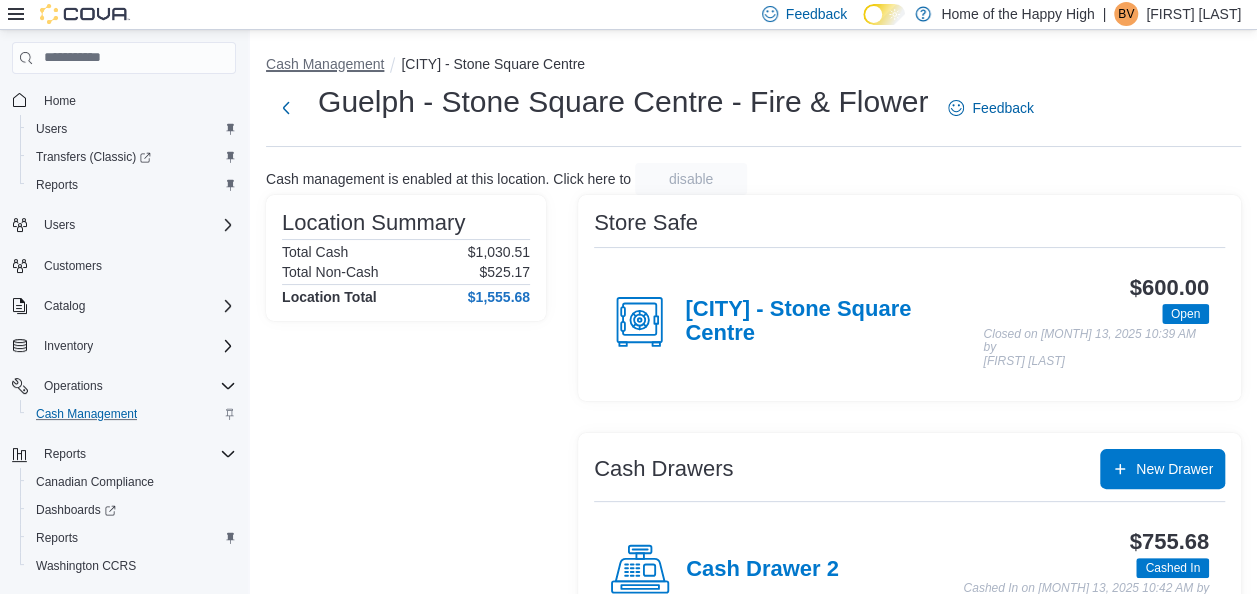 click on "Cash Management" at bounding box center (325, 64) 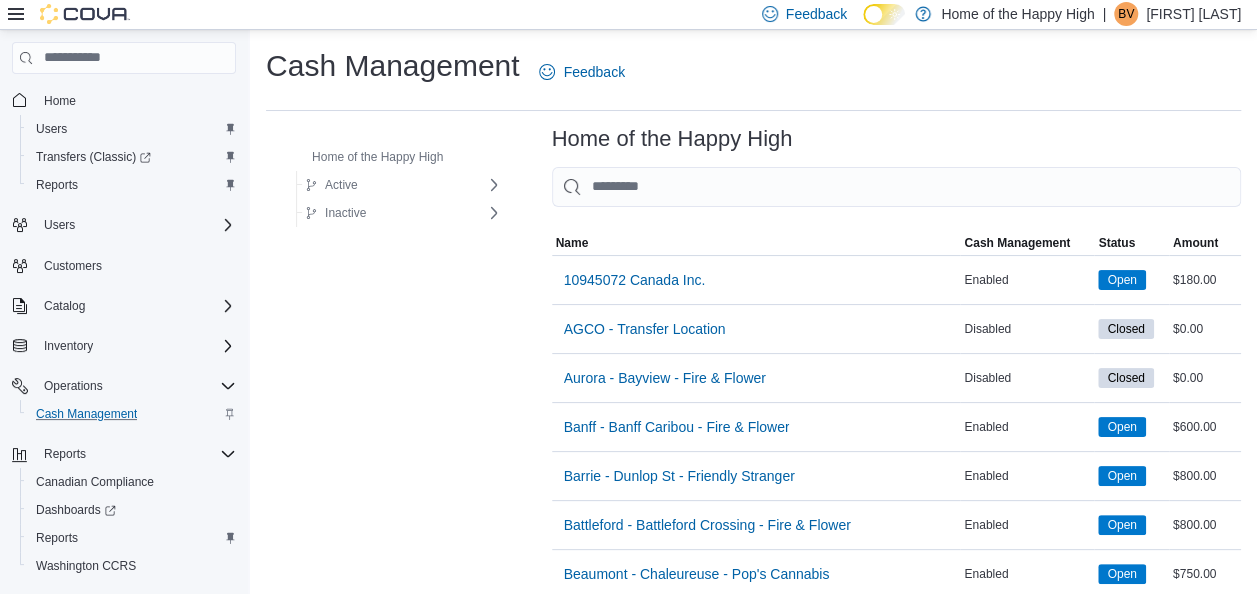 scroll, scrollTop: 2596, scrollLeft: 0, axis: vertical 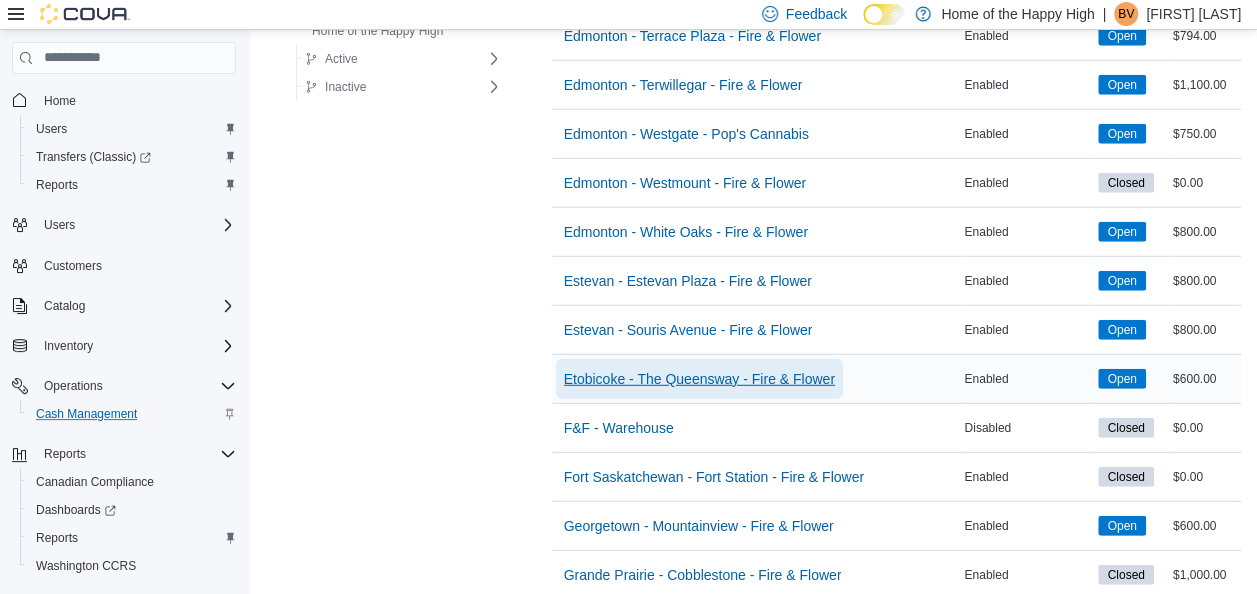 click on "Etobicoke - The Queensway - Fire & Flower" at bounding box center (699, 379) 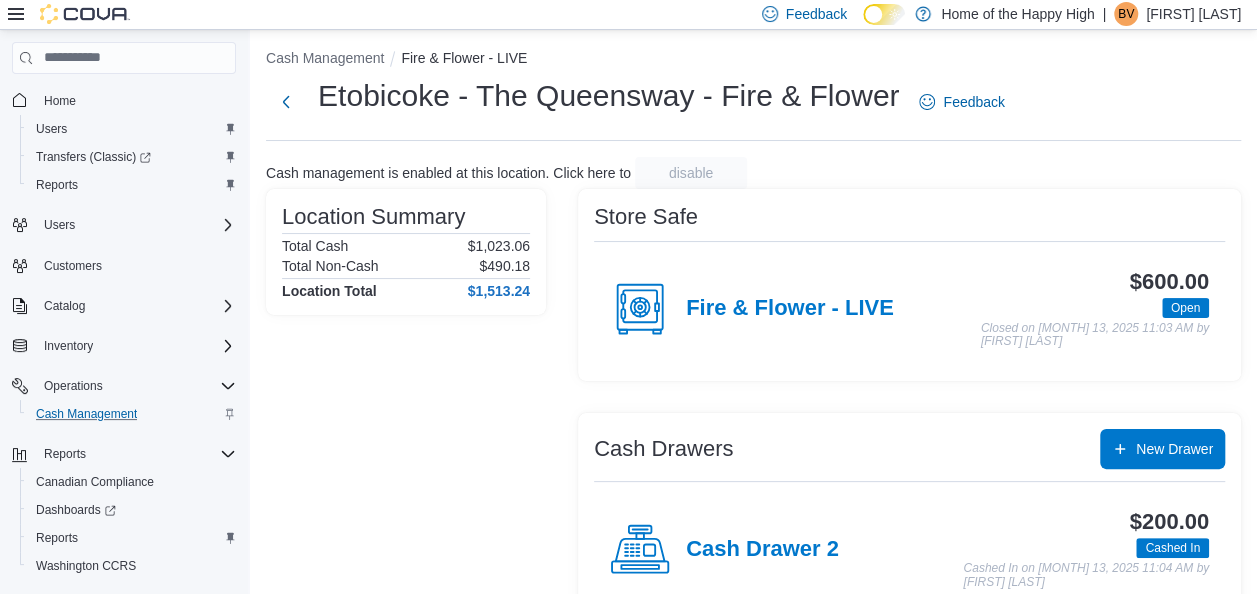 scroll, scrollTop: 270, scrollLeft: 0, axis: vertical 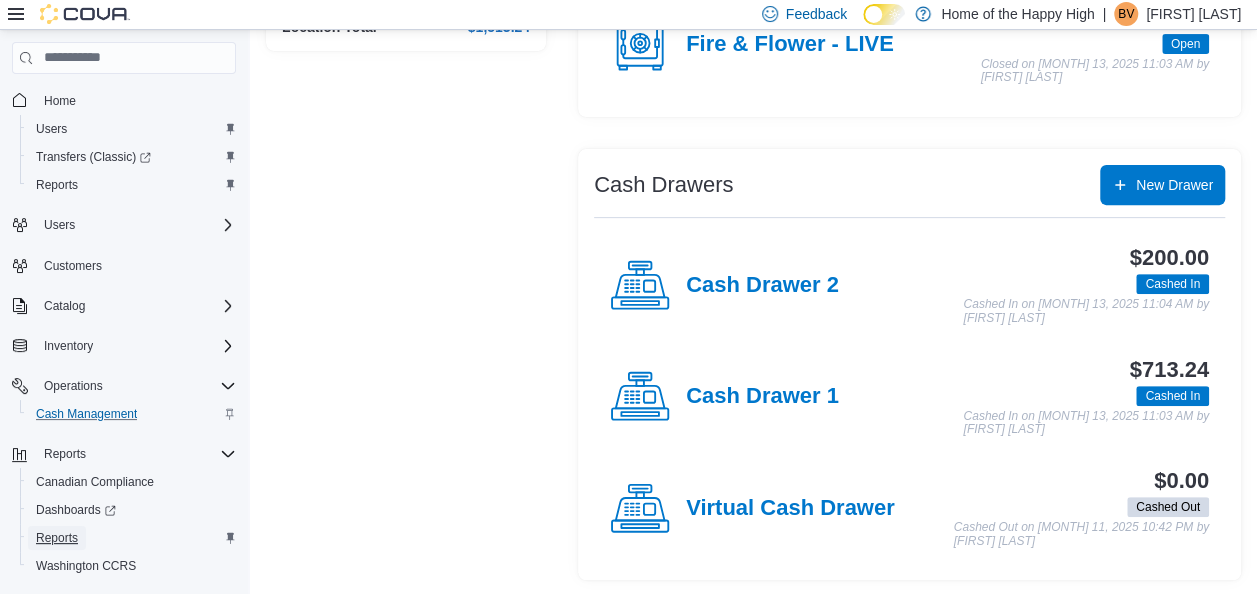 click on "Reports" at bounding box center [57, 538] 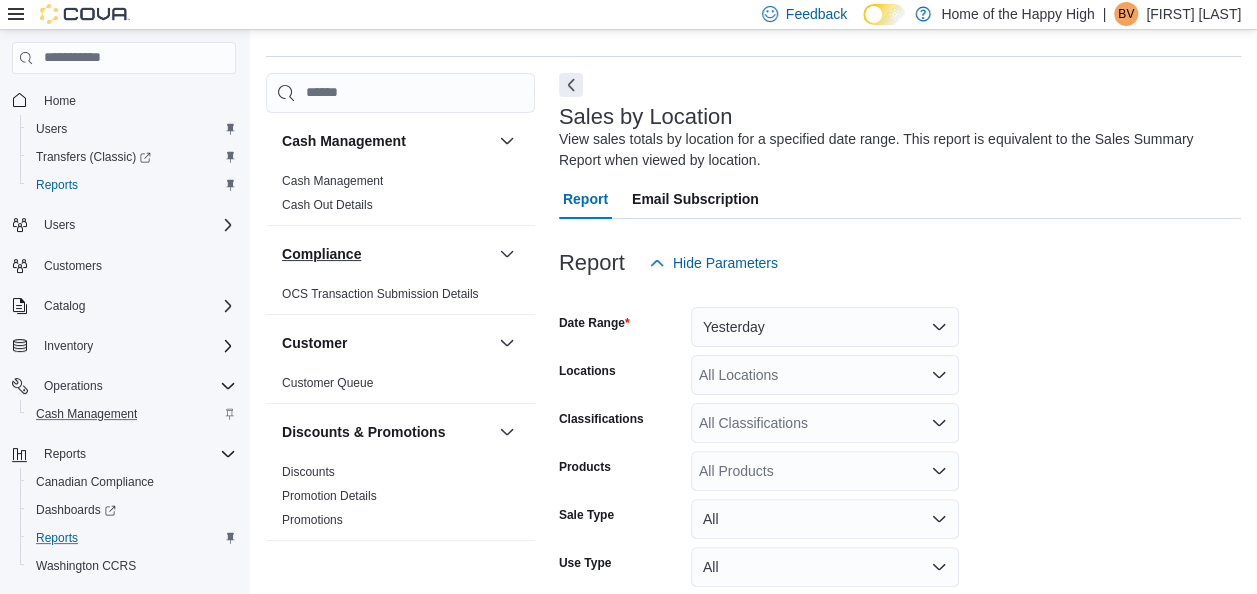 scroll, scrollTop: 67, scrollLeft: 0, axis: vertical 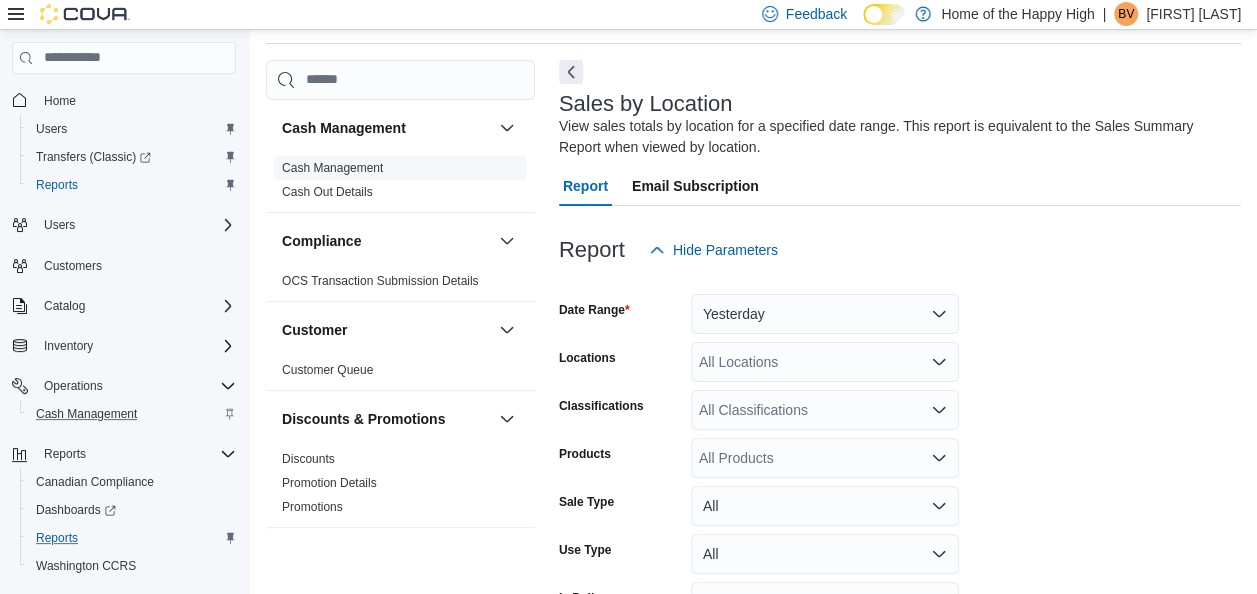 click on "Cash Management" at bounding box center (332, 168) 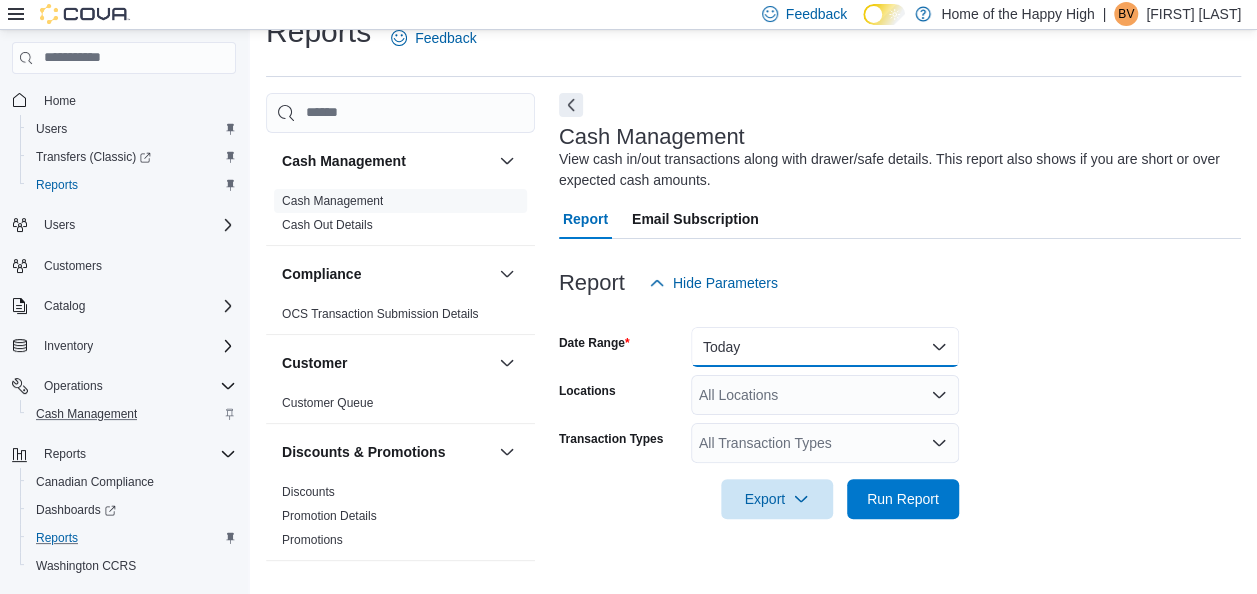 click on "Today" at bounding box center [825, 347] 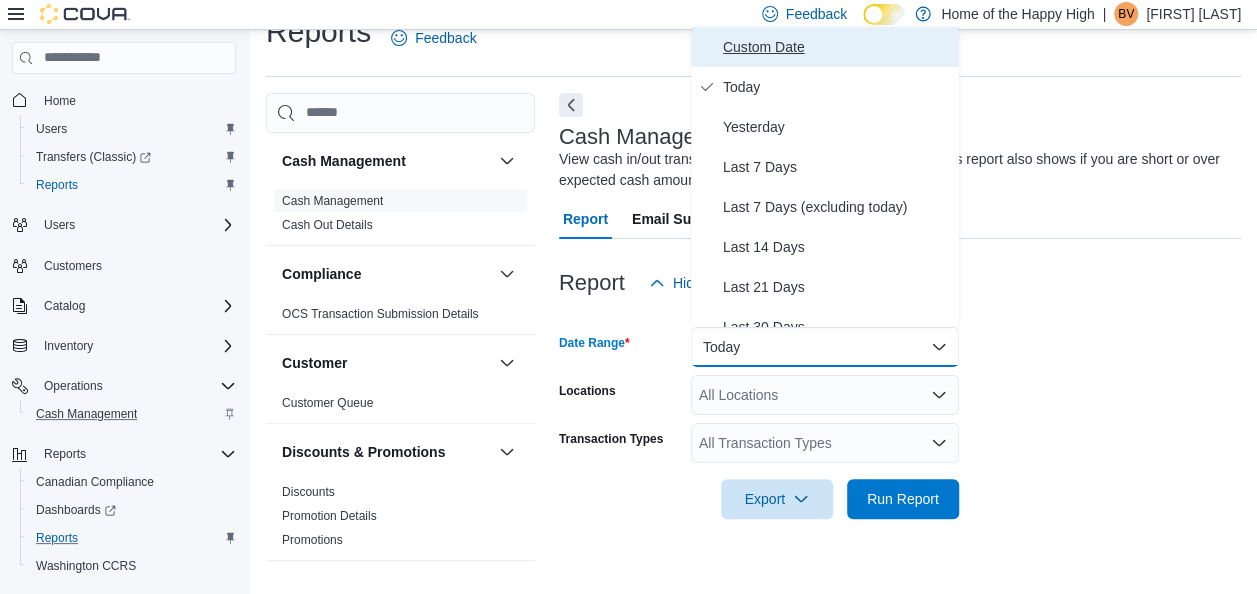 click on "Custom Date" at bounding box center (837, 47) 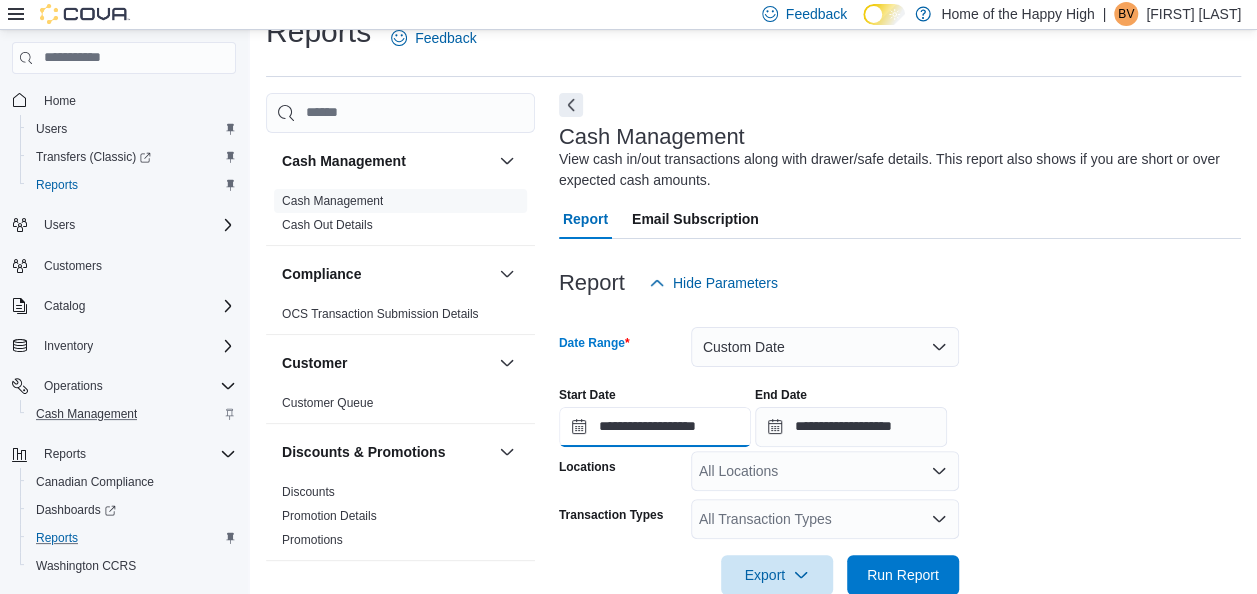 click on "**********" at bounding box center [655, 427] 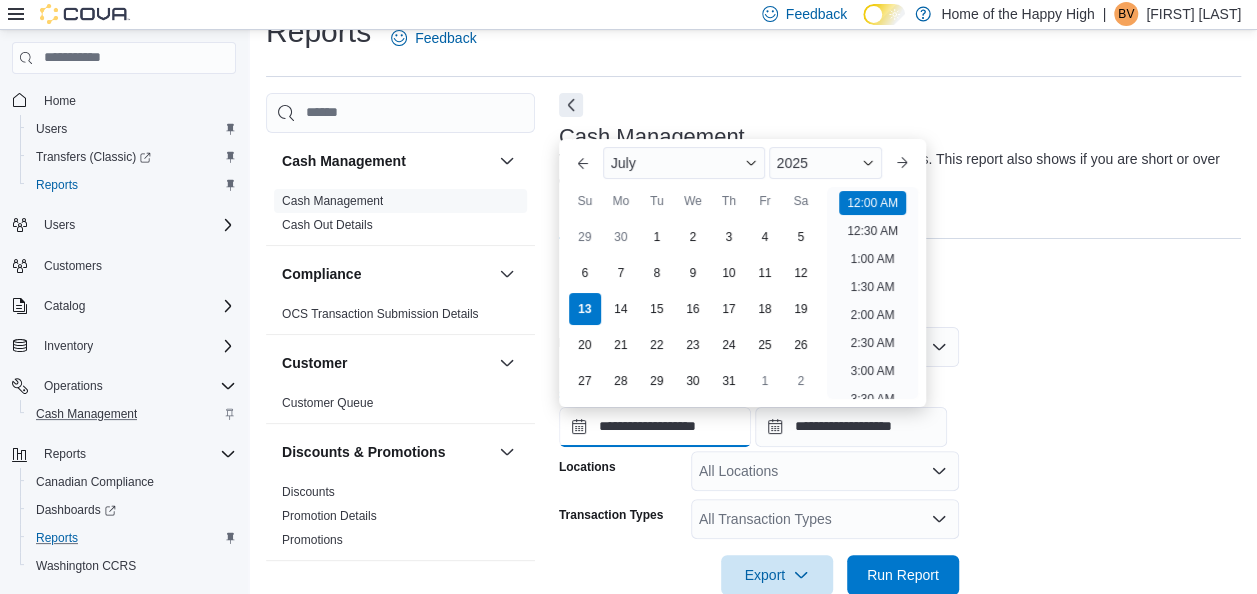 scroll, scrollTop: 62, scrollLeft: 0, axis: vertical 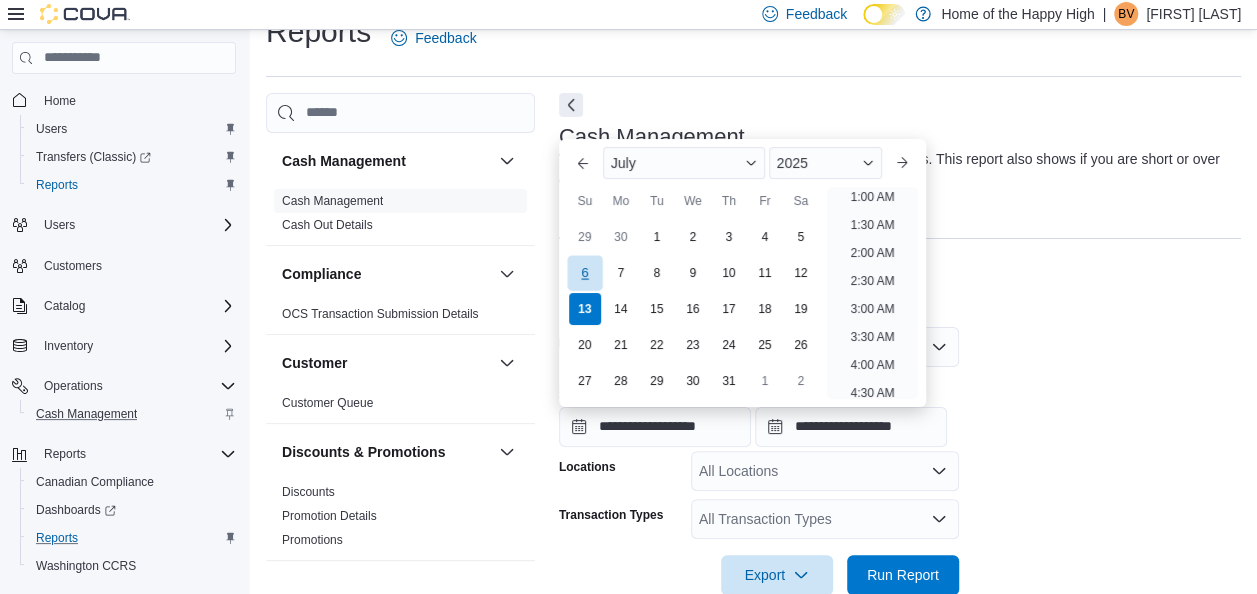 click on "6" at bounding box center (584, 272) 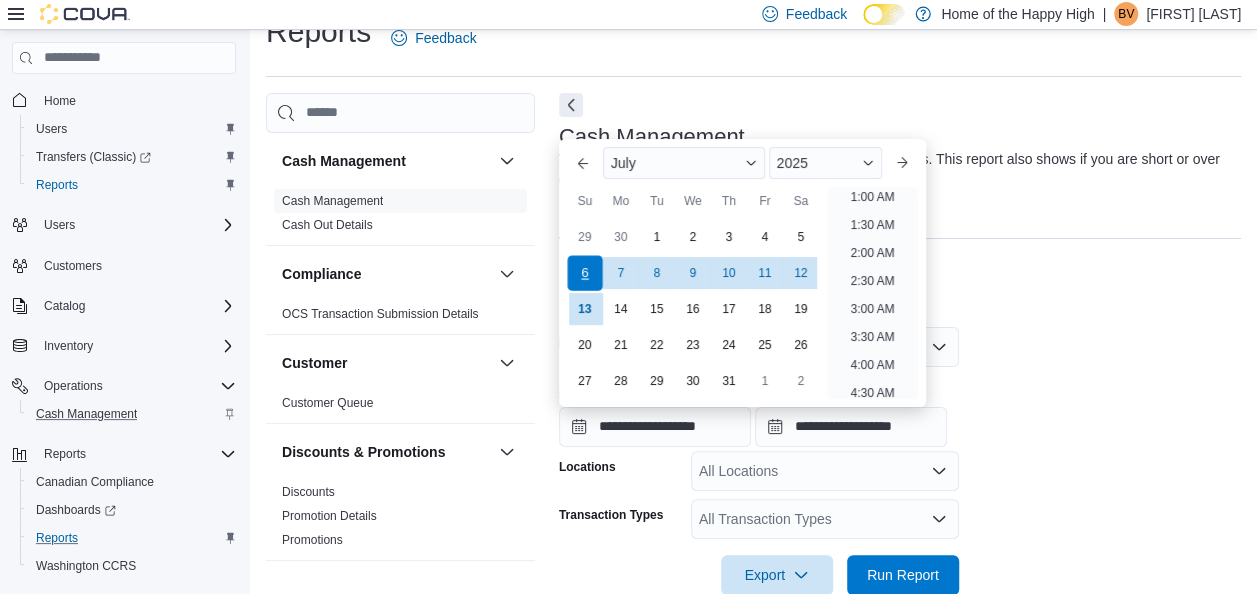scroll, scrollTop: 4, scrollLeft: 0, axis: vertical 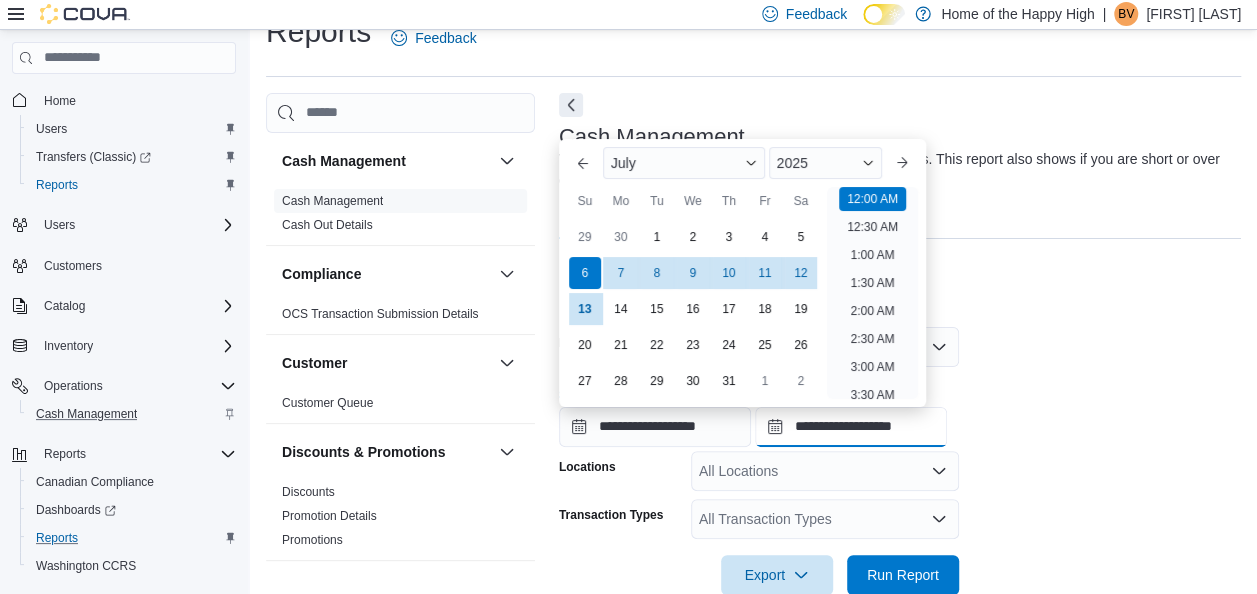 click on "**********" at bounding box center (851, 427) 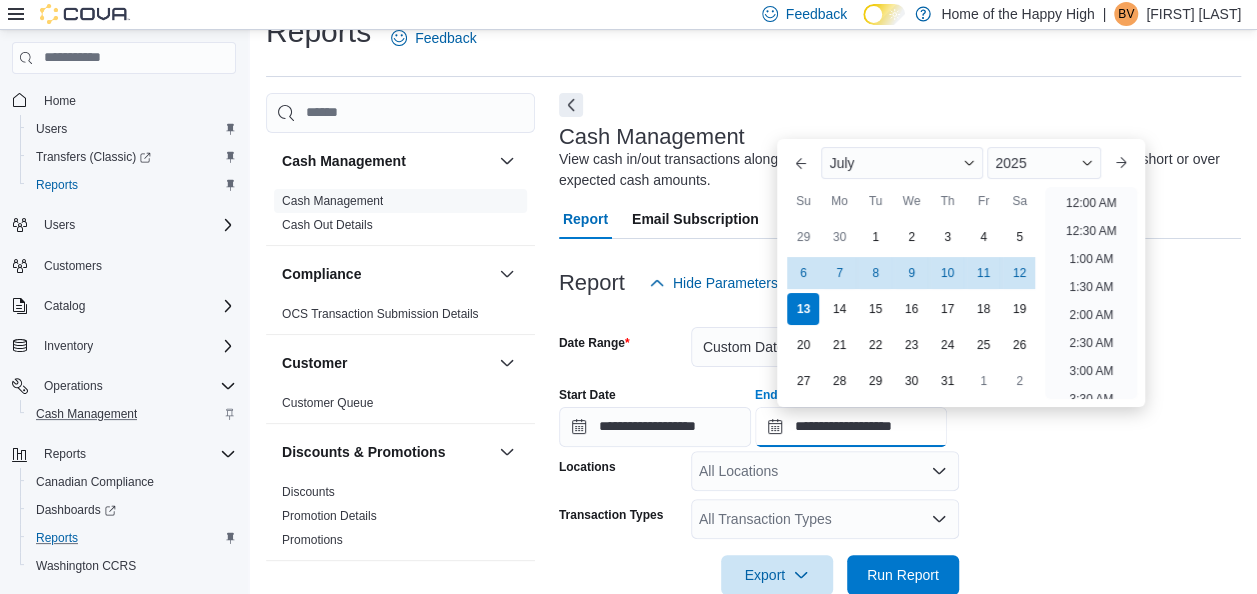 scroll, scrollTop: 1136, scrollLeft: 0, axis: vertical 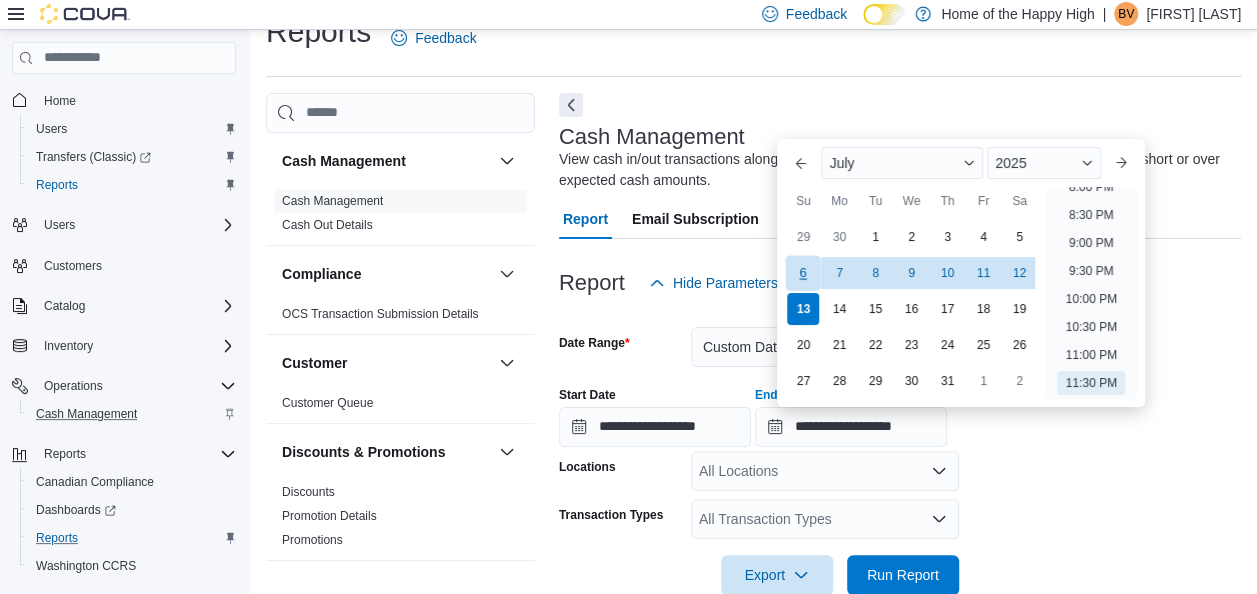 click on "6" at bounding box center [803, 272] 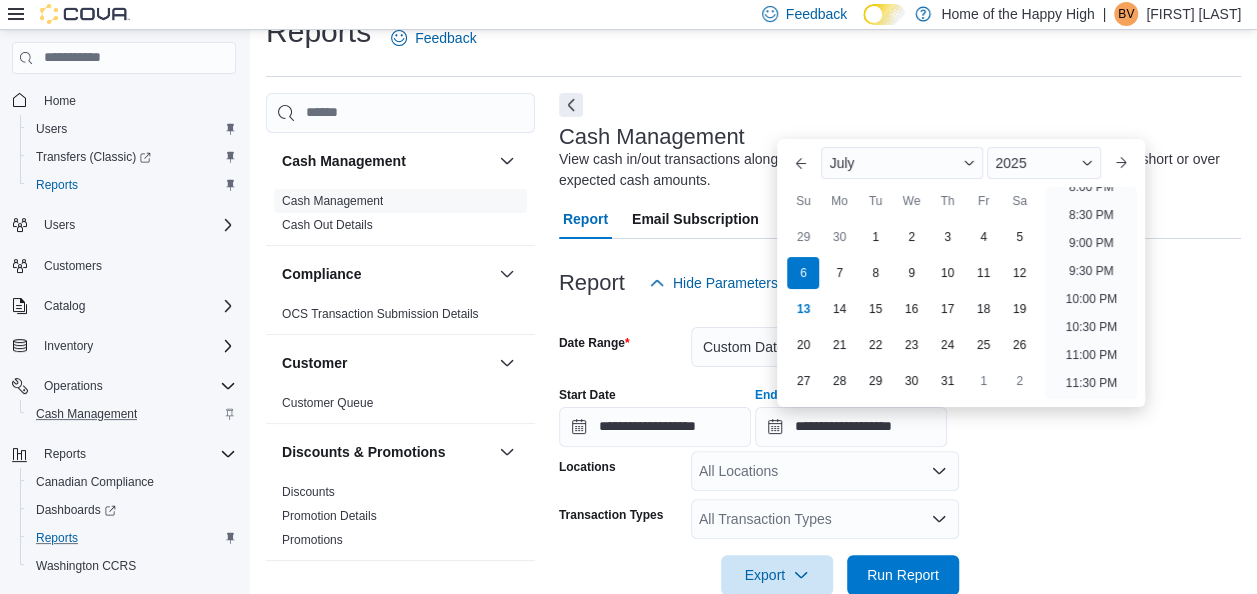 click on "All Locations" at bounding box center (825, 471) 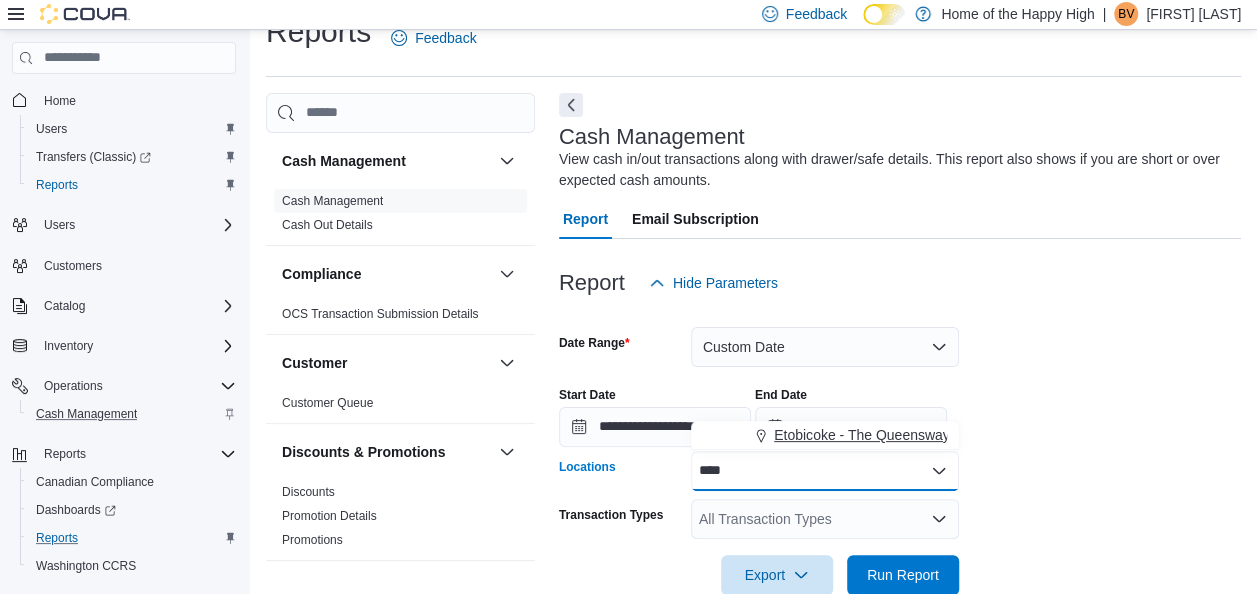 type on "****" 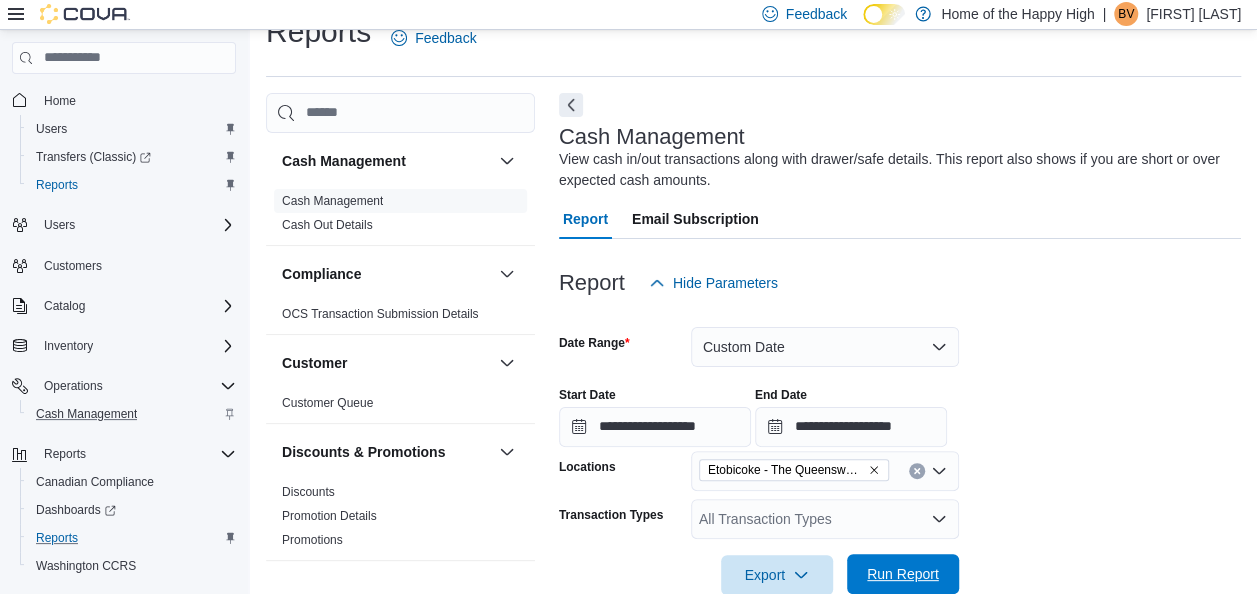 click on "Run Report" at bounding box center [903, 574] 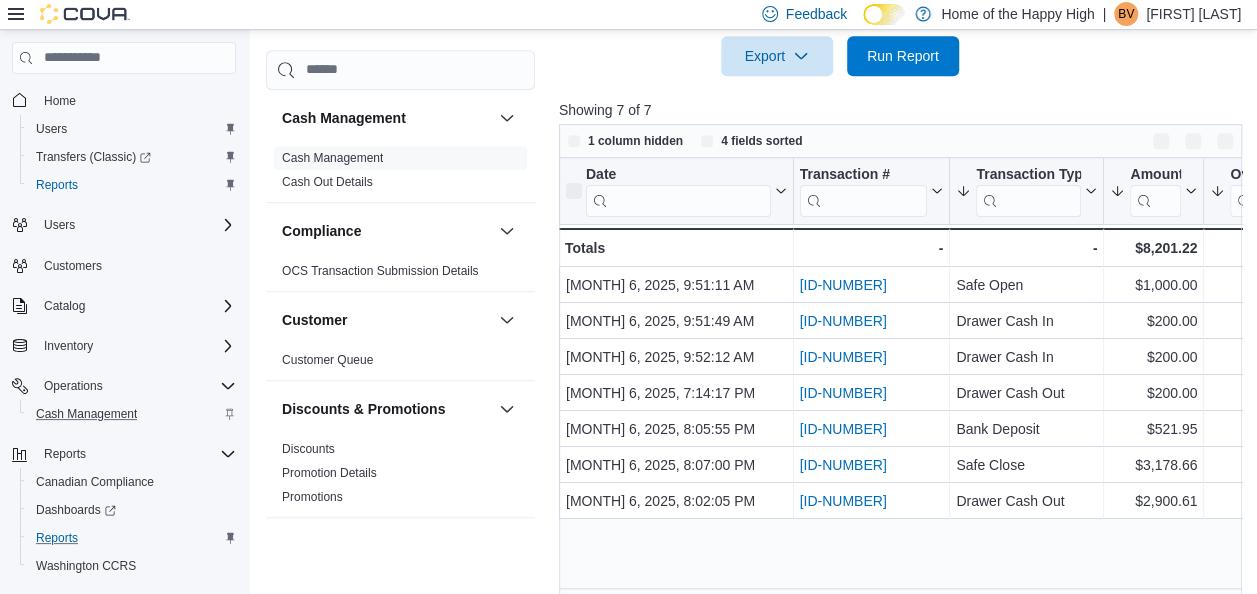 scroll, scrollTop: 569, scrollLeft: 0, axis: vertical 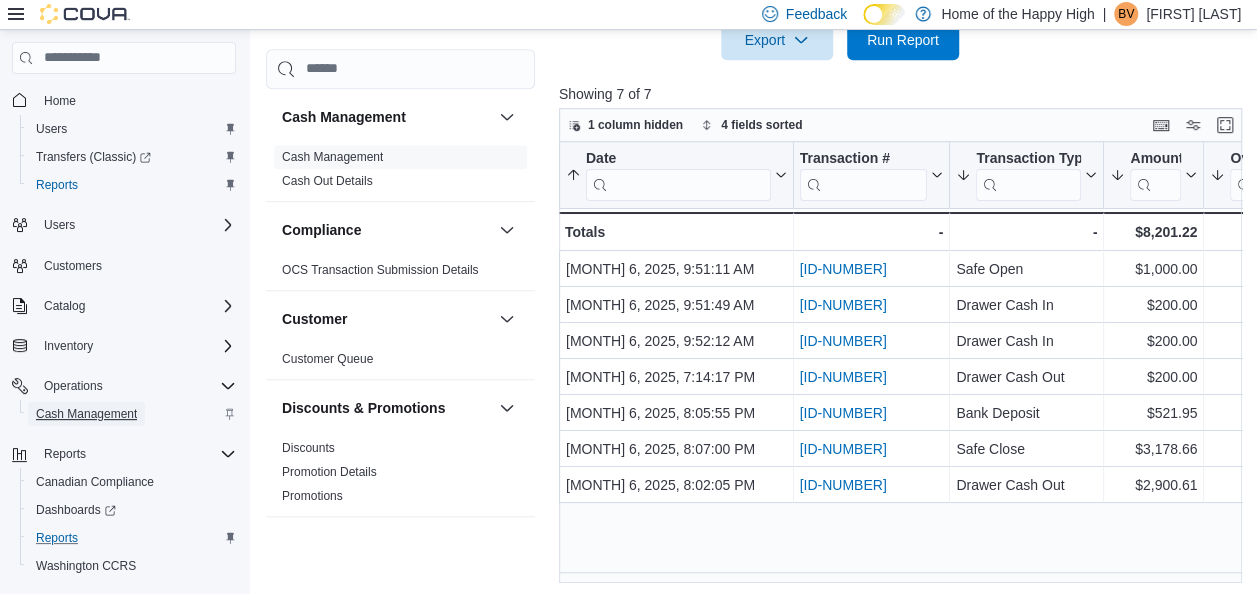click on "Cash Management" at bounding box center (86, 414) 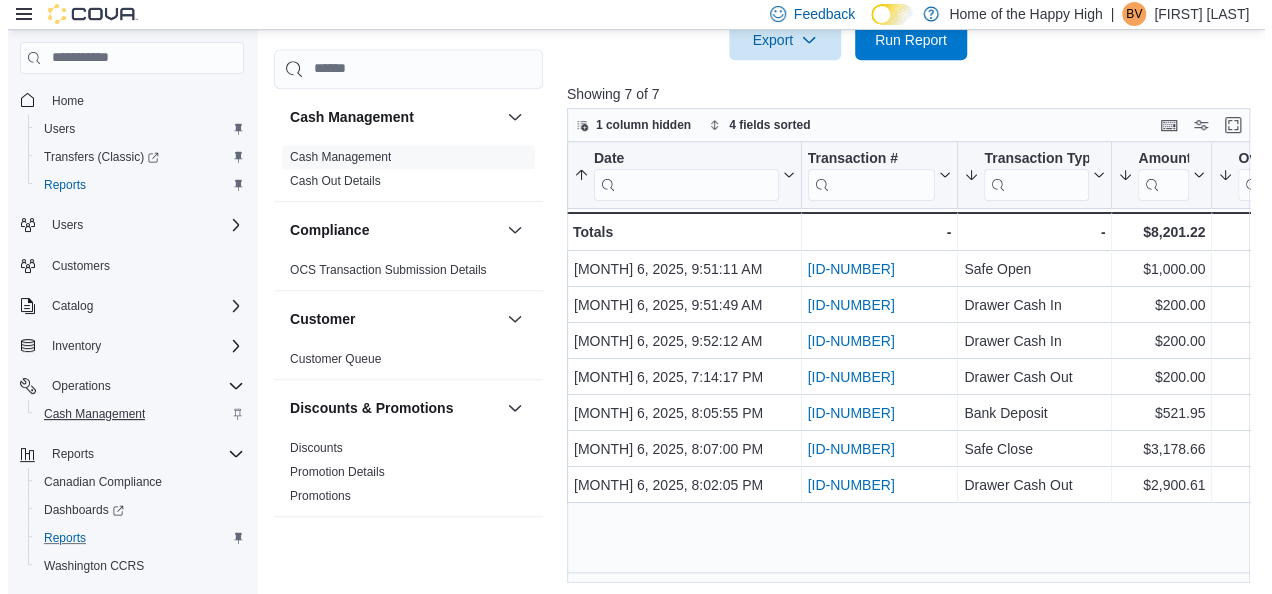 scroll, scrollTop: 0, scrollLeft: 0, axis: both 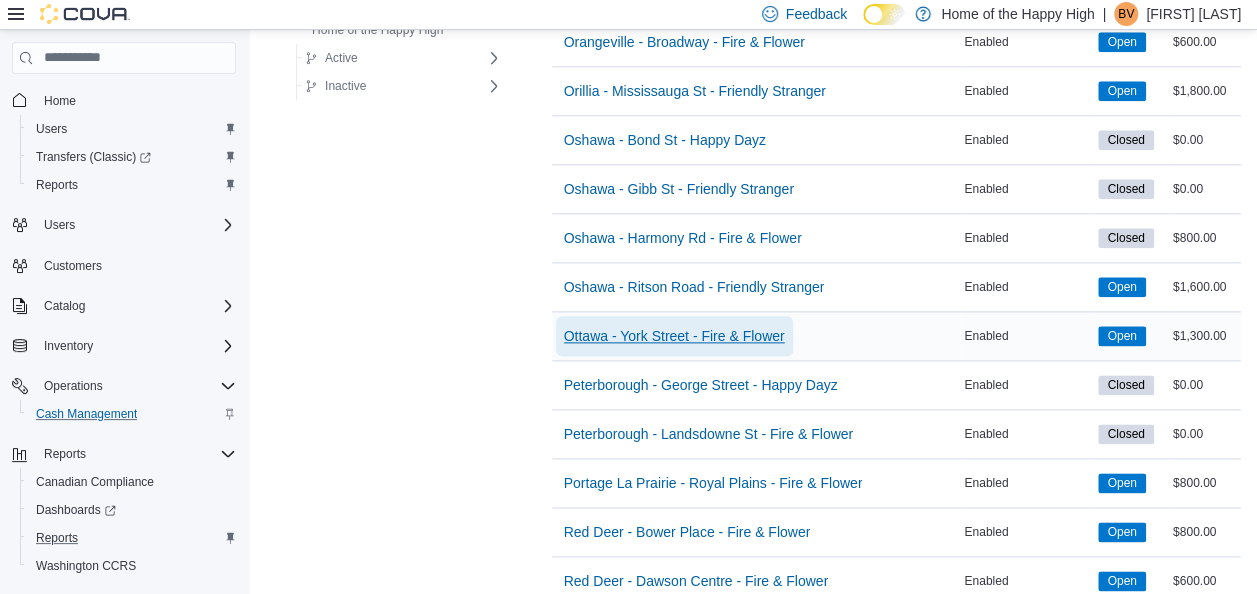 click on "Ottawa - York Street - Fire & Flower" at bounding box center (674, 336) 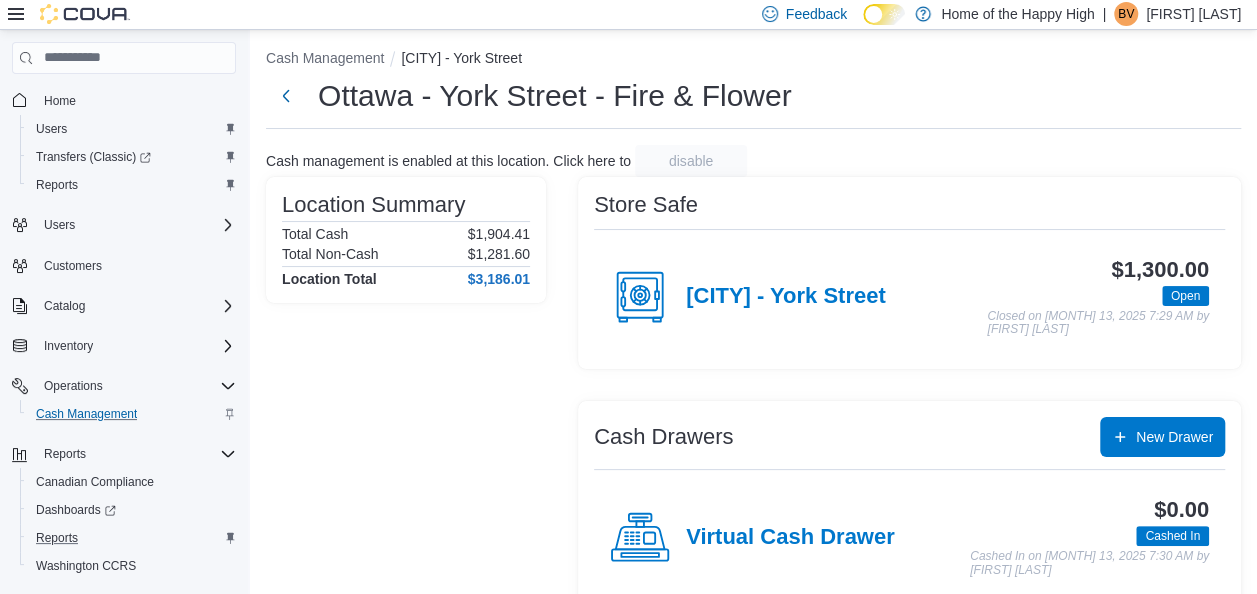 scroll, scrollTop: 0, scrollLeft: 0, axis: both 